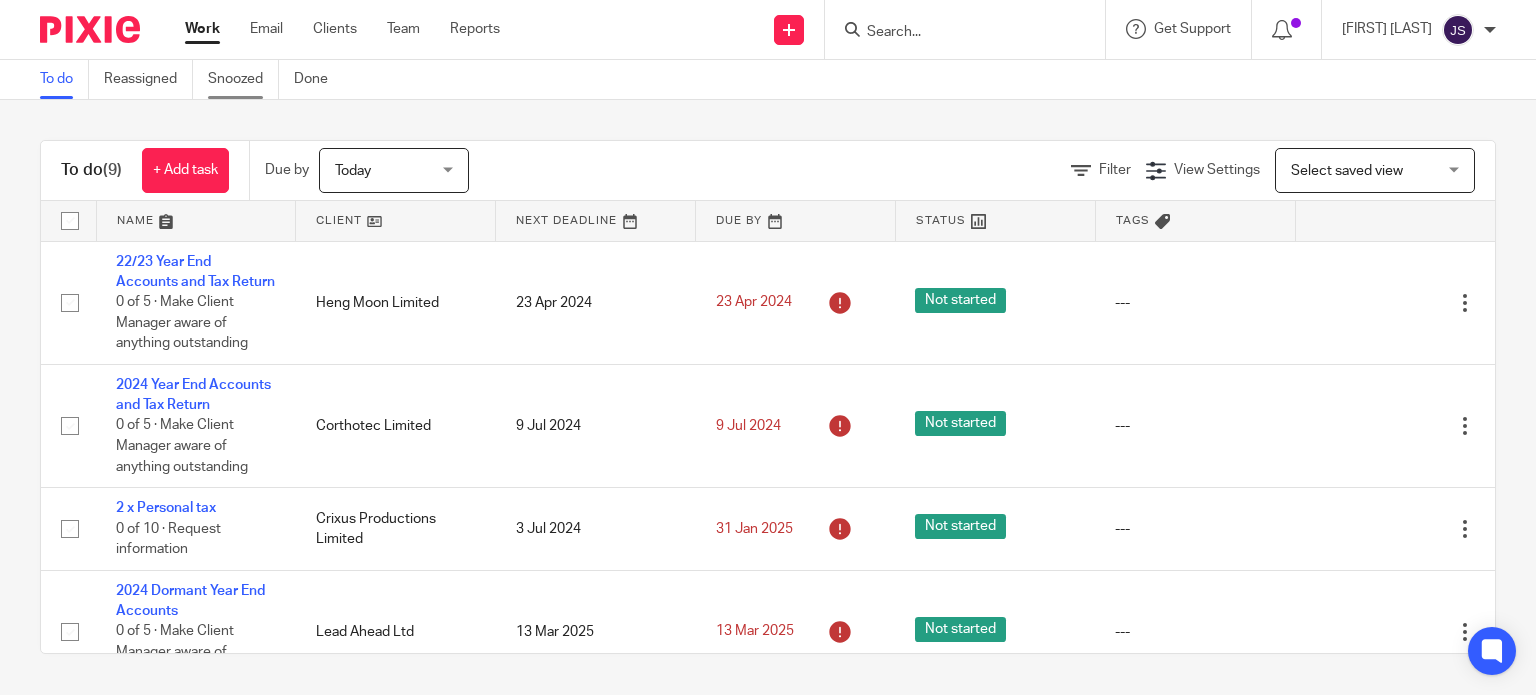 scroll, scrollTop: 0, scrollLeft: 0, axis: both 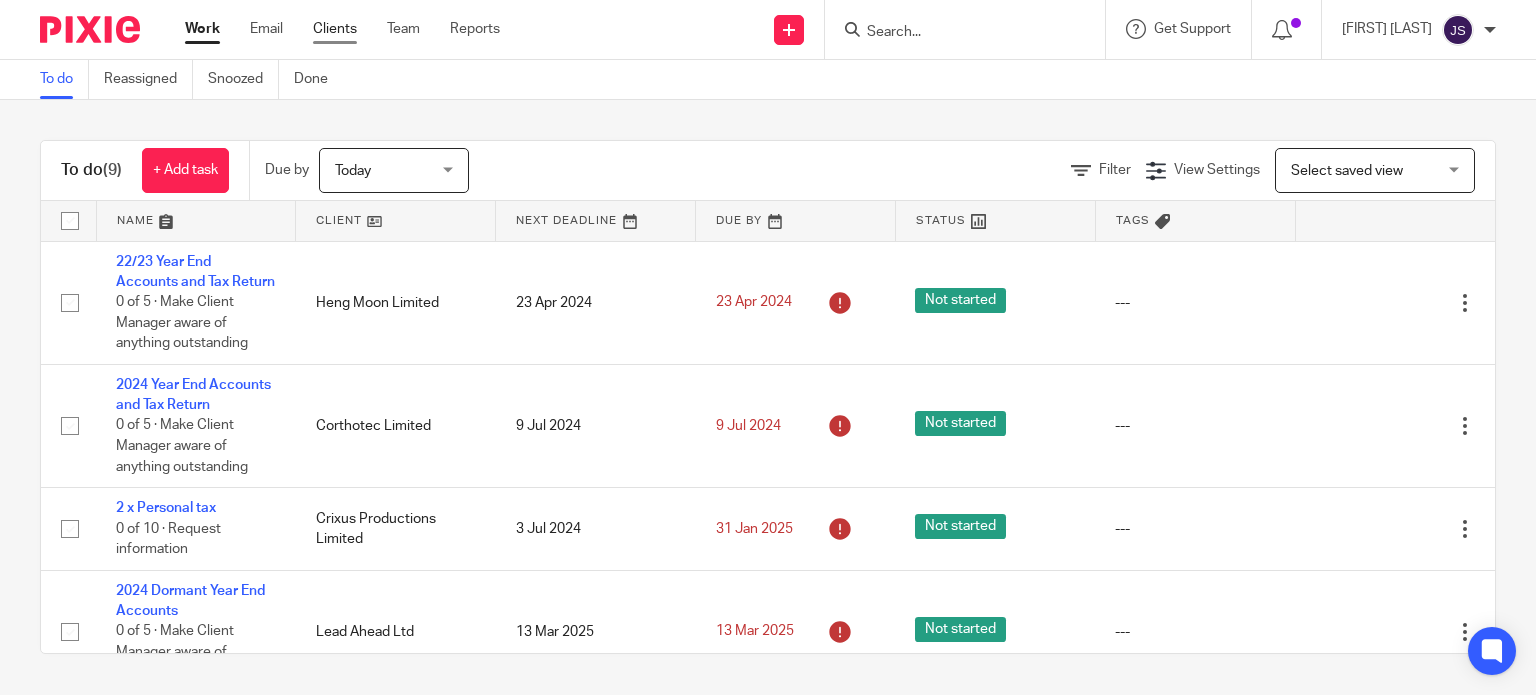click on "Clients" at bounding box center [335, 29] 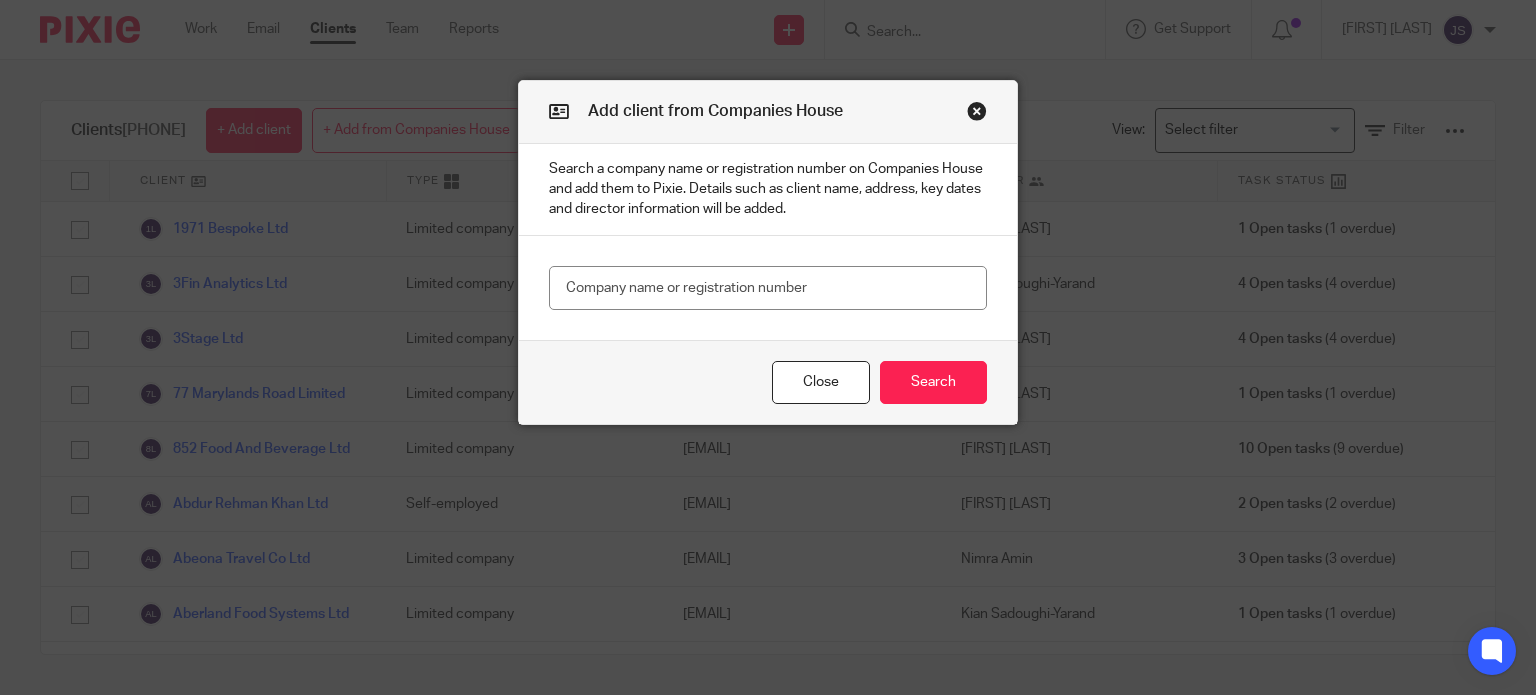 scroll, scrollTop: 0, scrollLeft: 0, axis: both 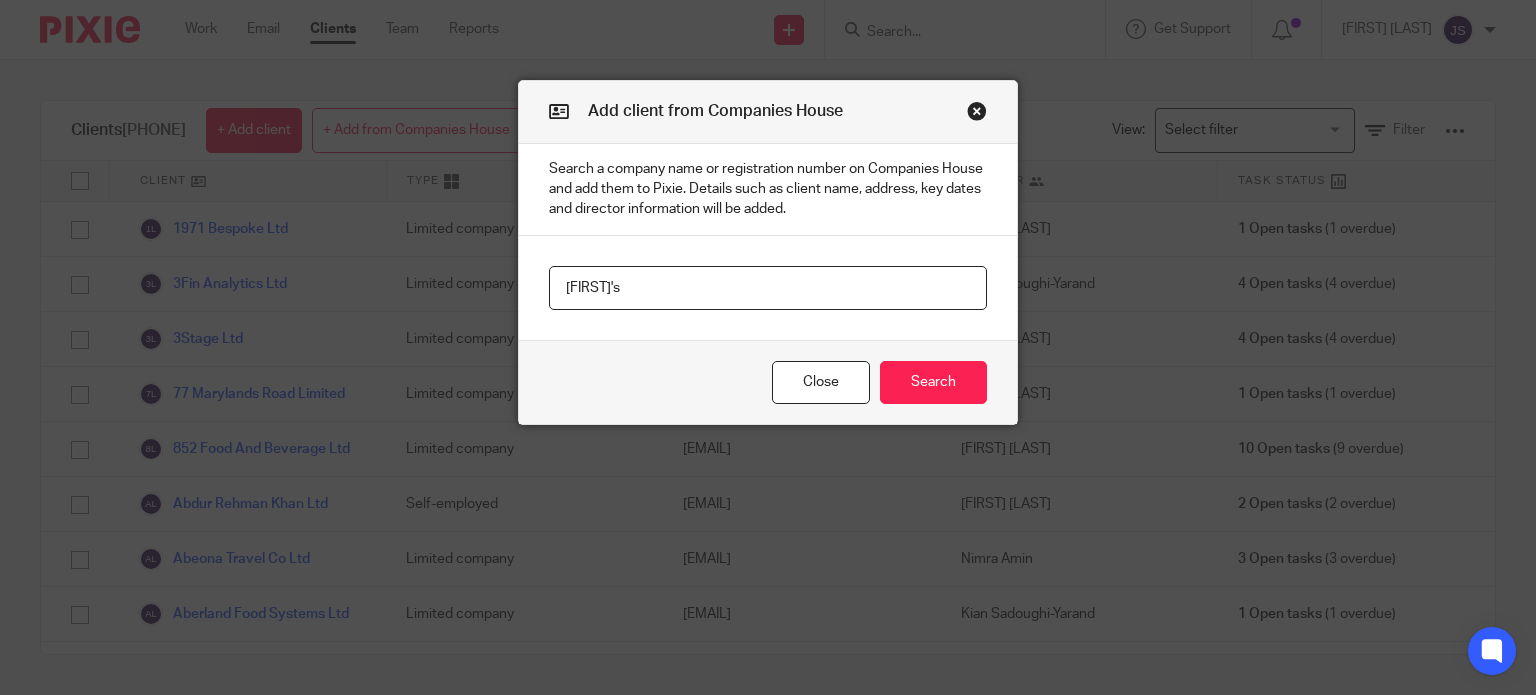 type on "fernando's" 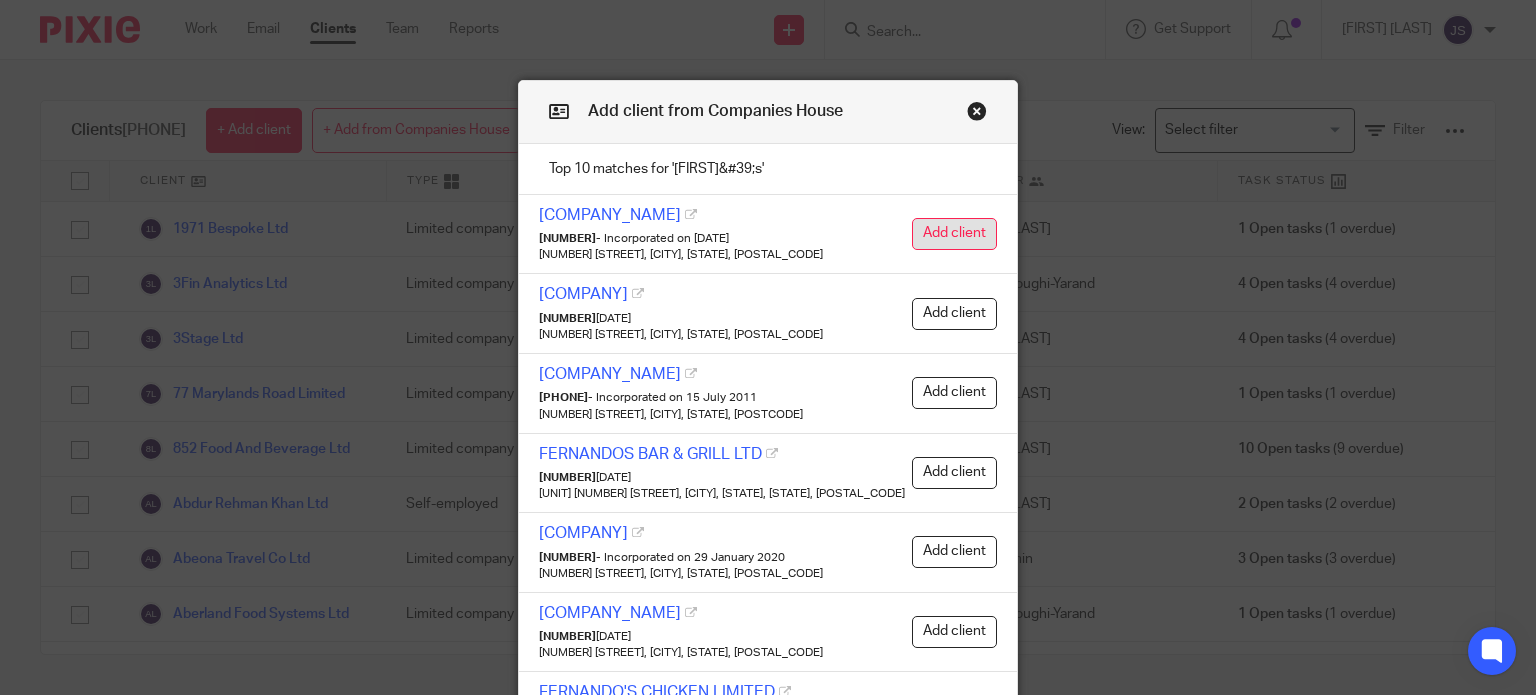 click on "Add client" at bounding box center [954, 234] 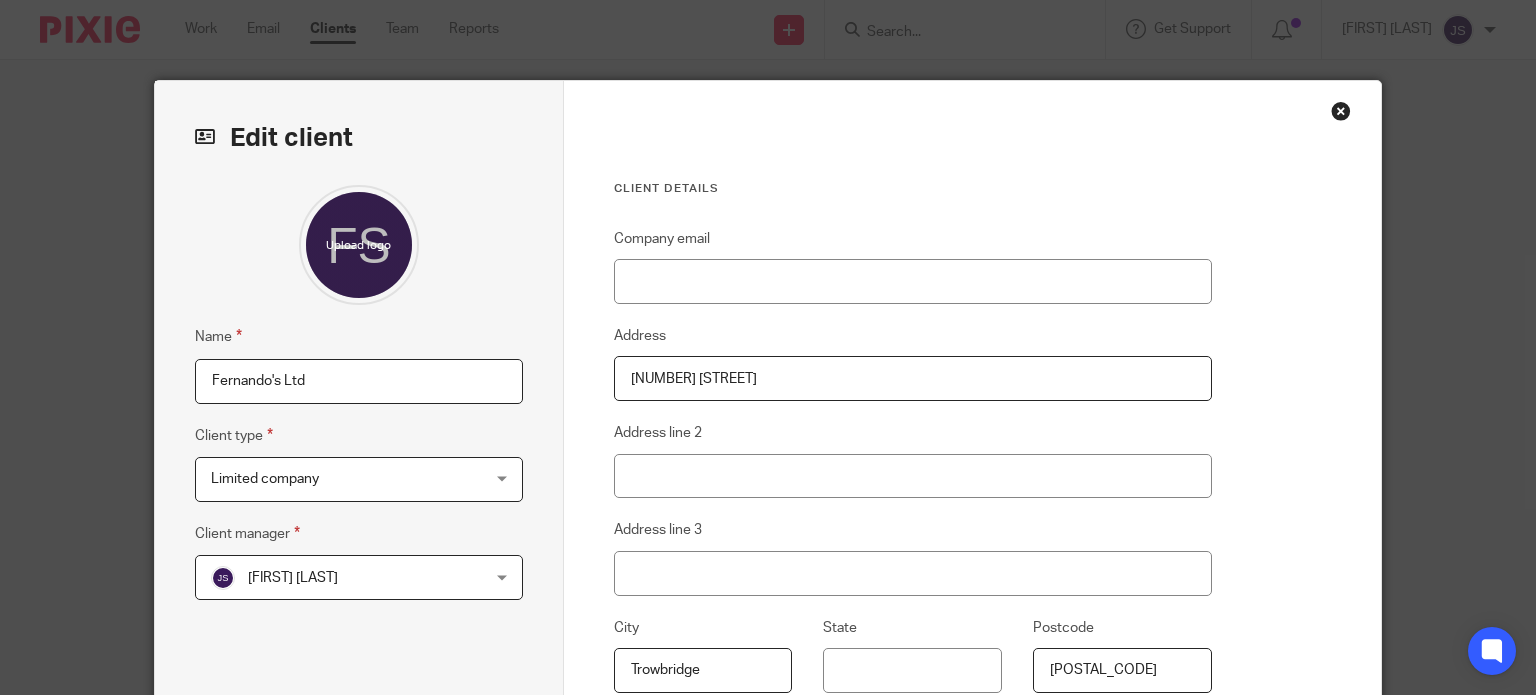 scroll, scrollTop: 0, scrollLeft: 0, axis: both 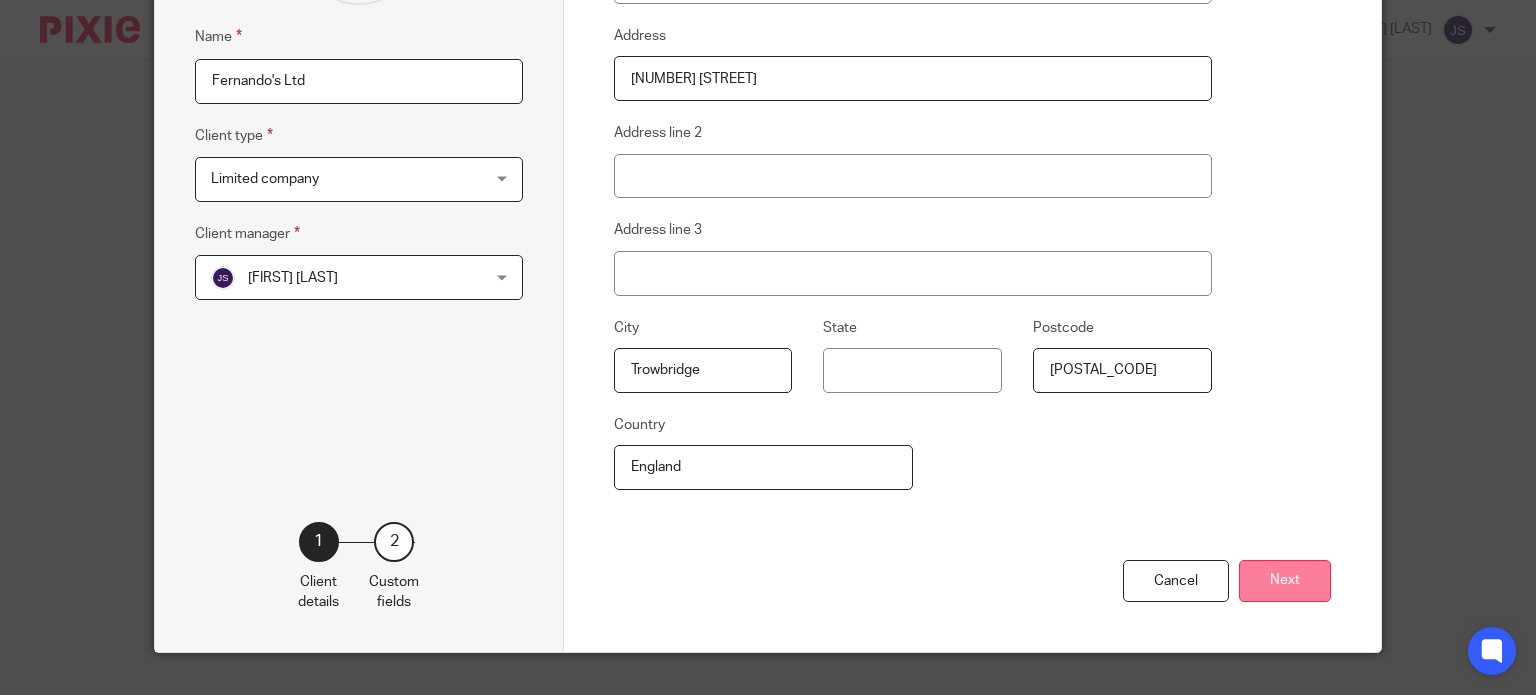 click on "Next" at bounding box center (1285, 581) 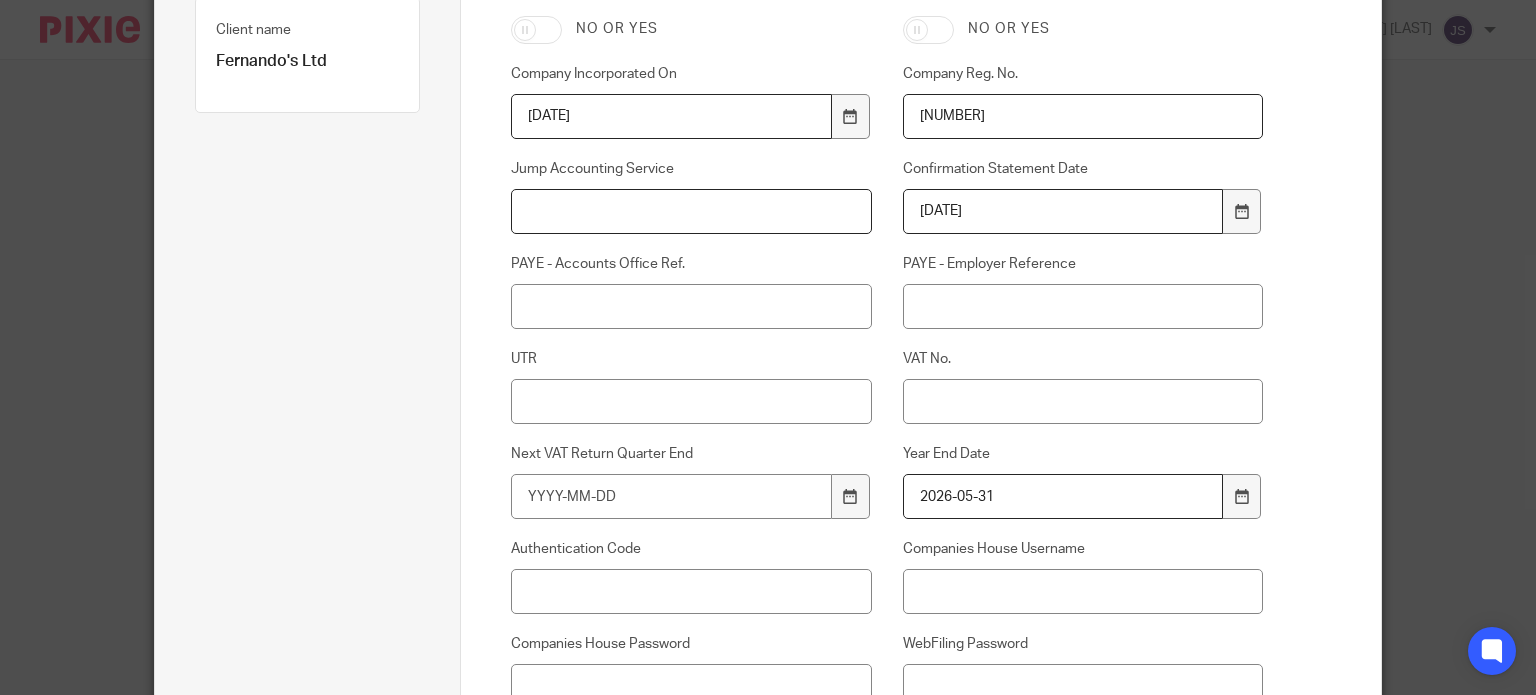 click on "Jump Accounting Service" at bounding box center (691, 211) 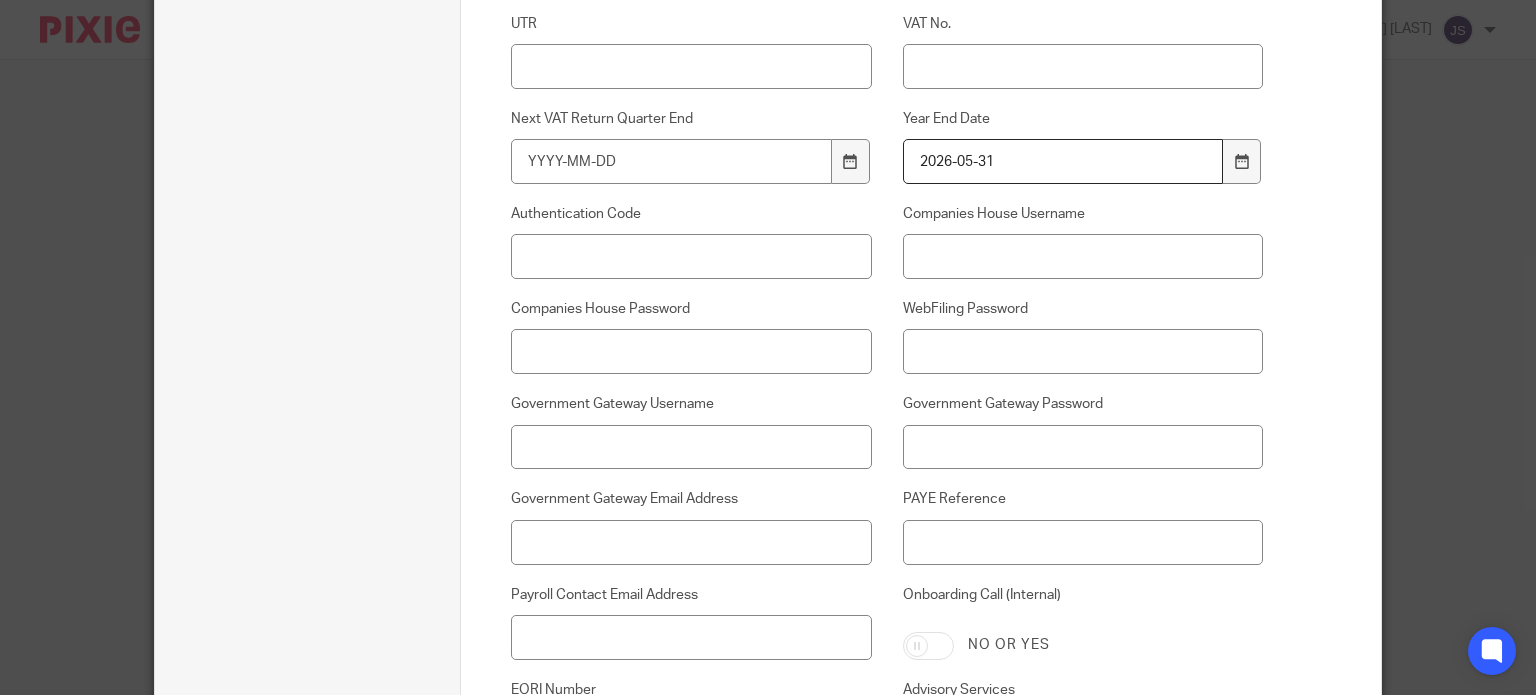 scroll, scrollTop: 900, scrollLeft: 0, axis: vertical 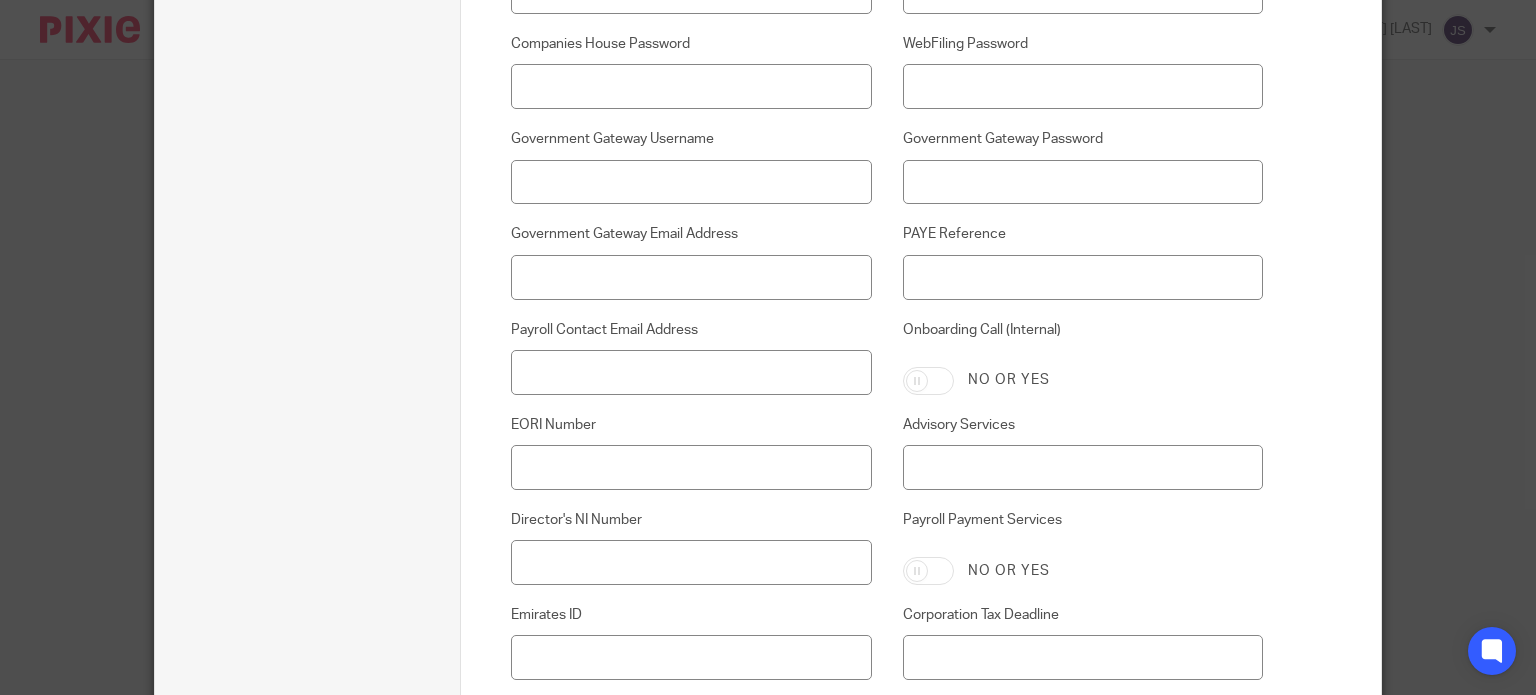 type on "Basic Lite" 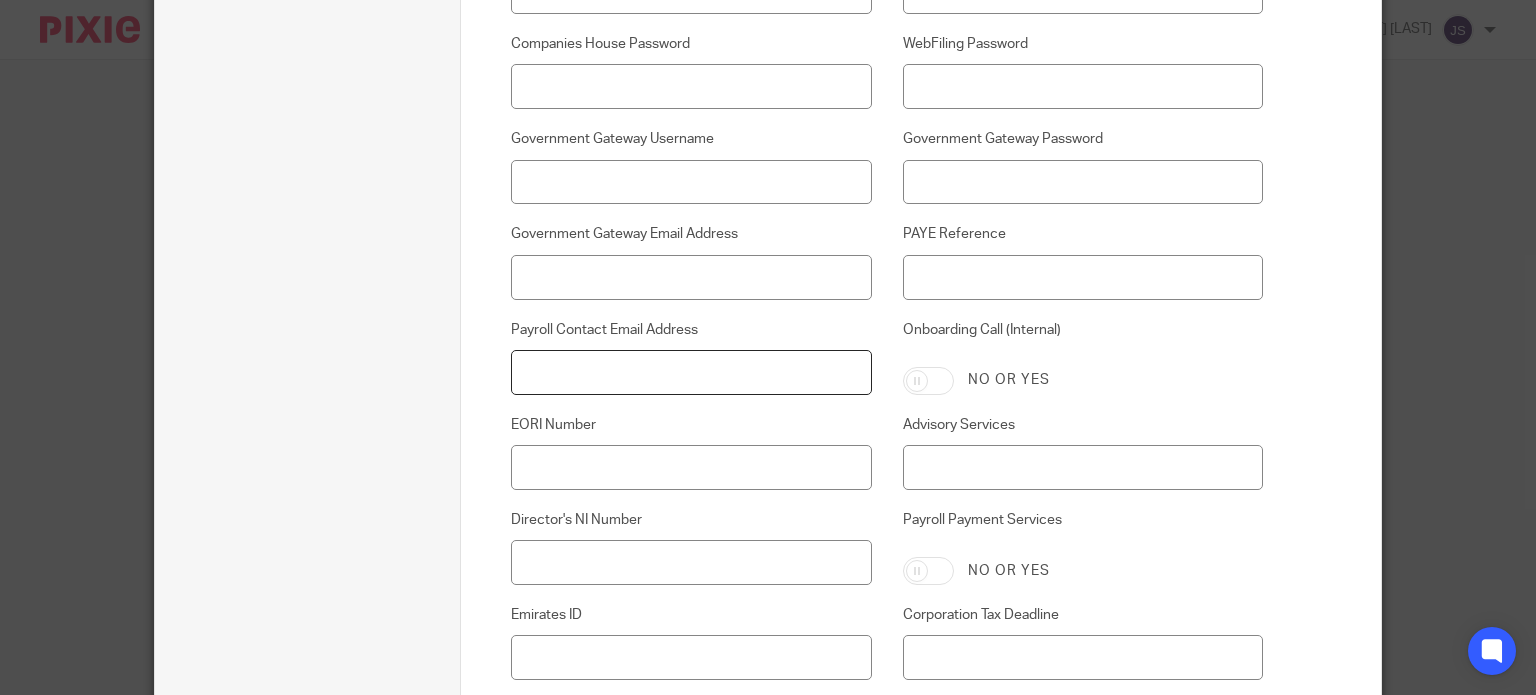 drag, startPoint x: 624, startPoint y: 375, endPoint x: 637, endPoint y: 378, distance: 13.341664 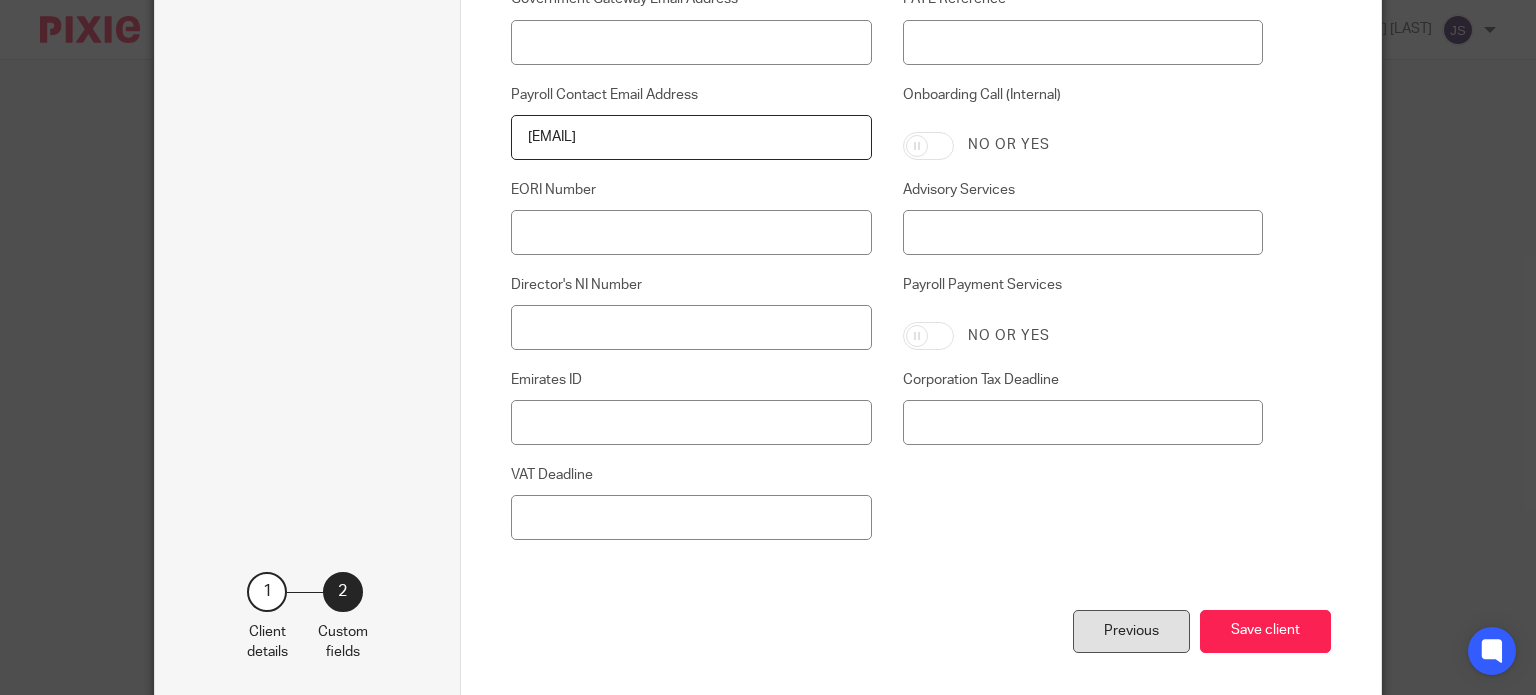 scroll, scrollTop: 1223, scrollLeft: 0, axis: vertical 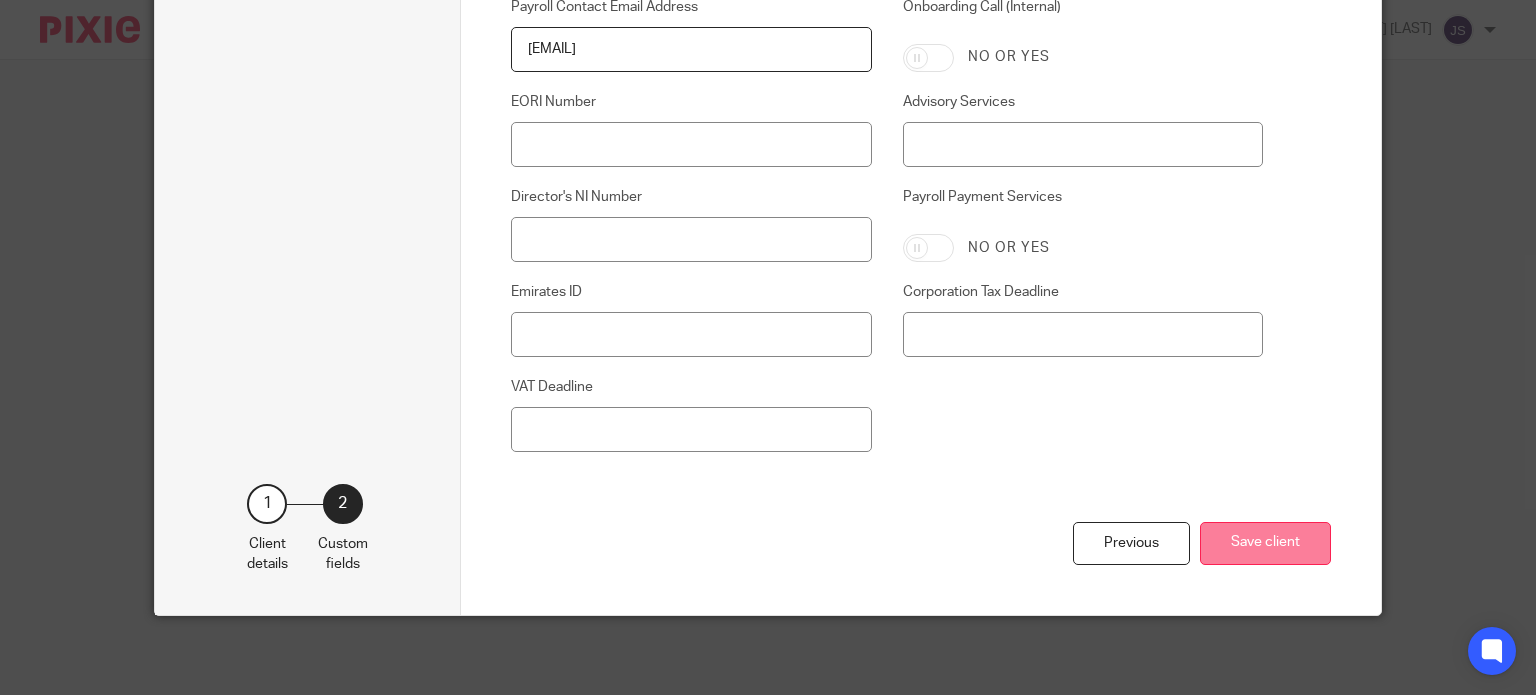 type on "[EMAIL]" 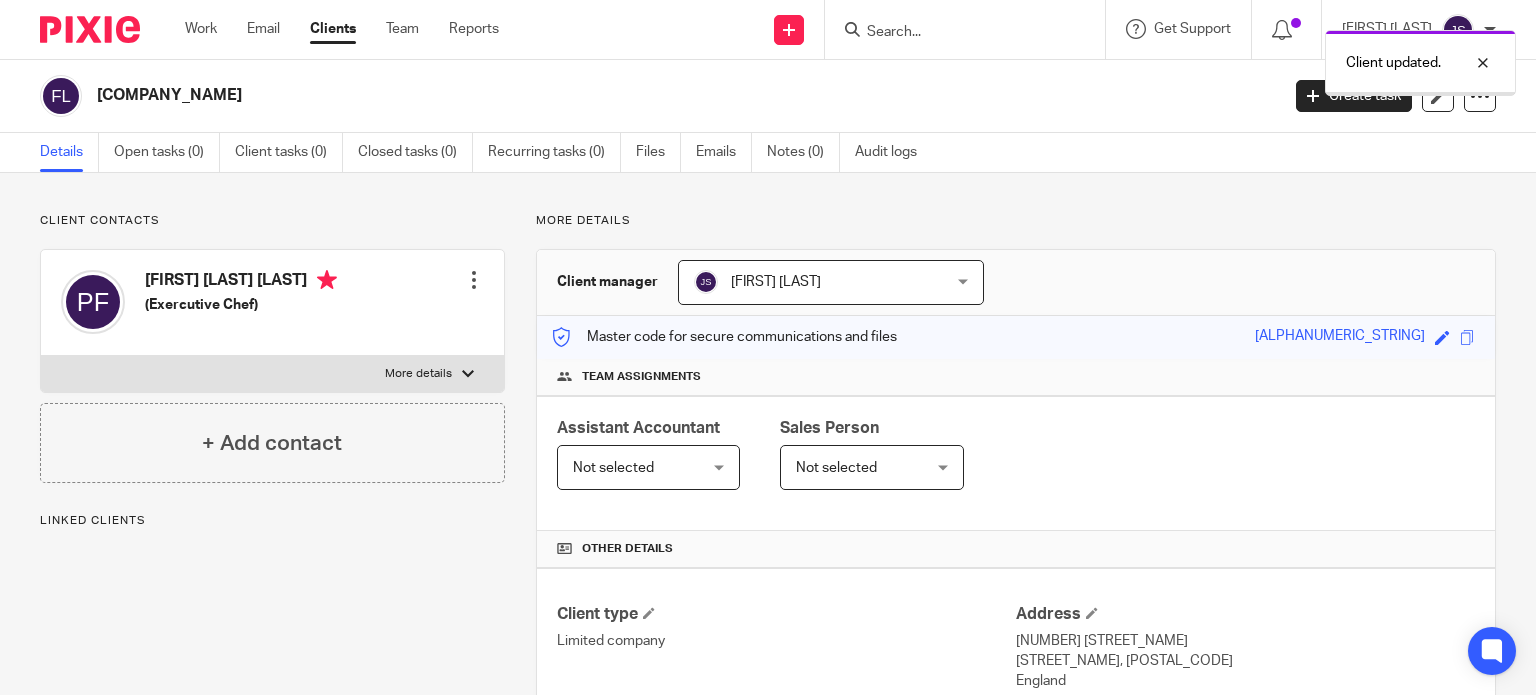 scroll, scrollTop: 0, scrollLeft: 0, axis: both 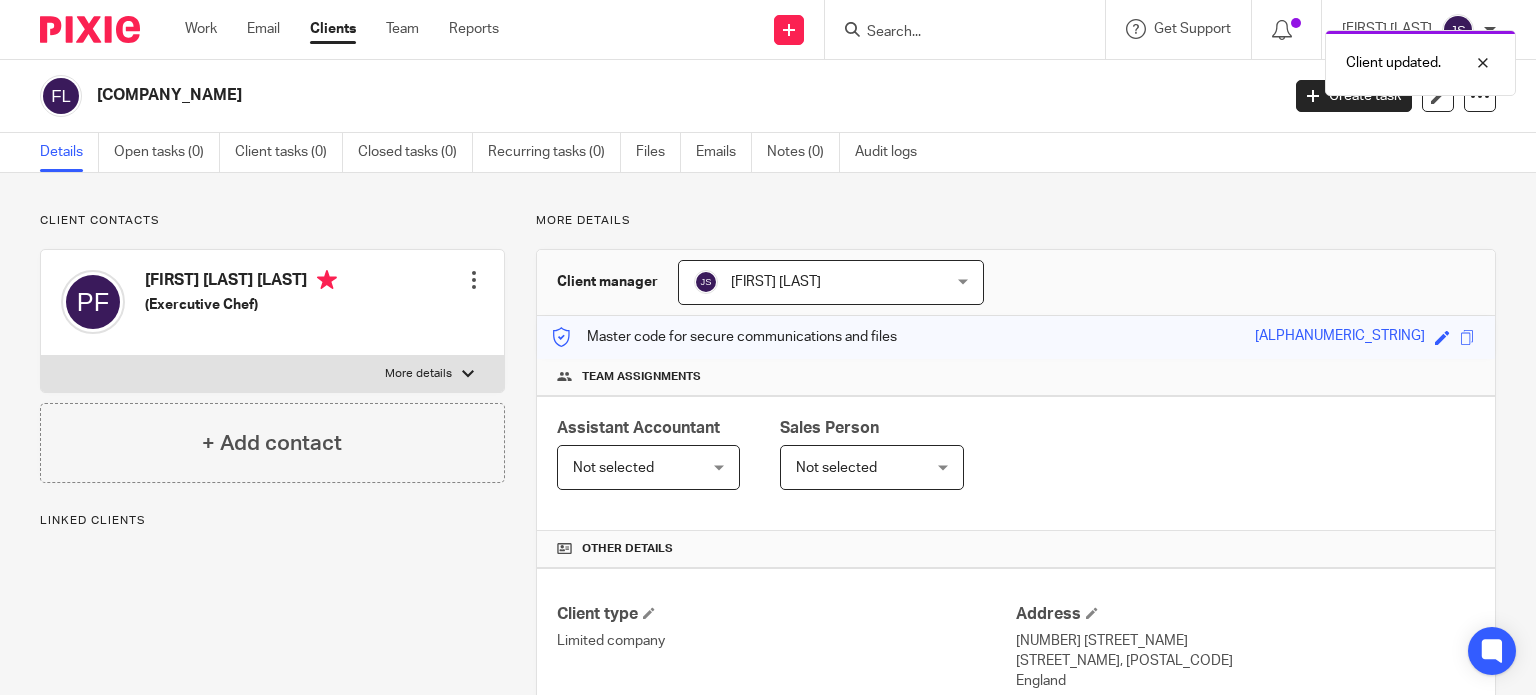 click at bounding box center [474, 280] 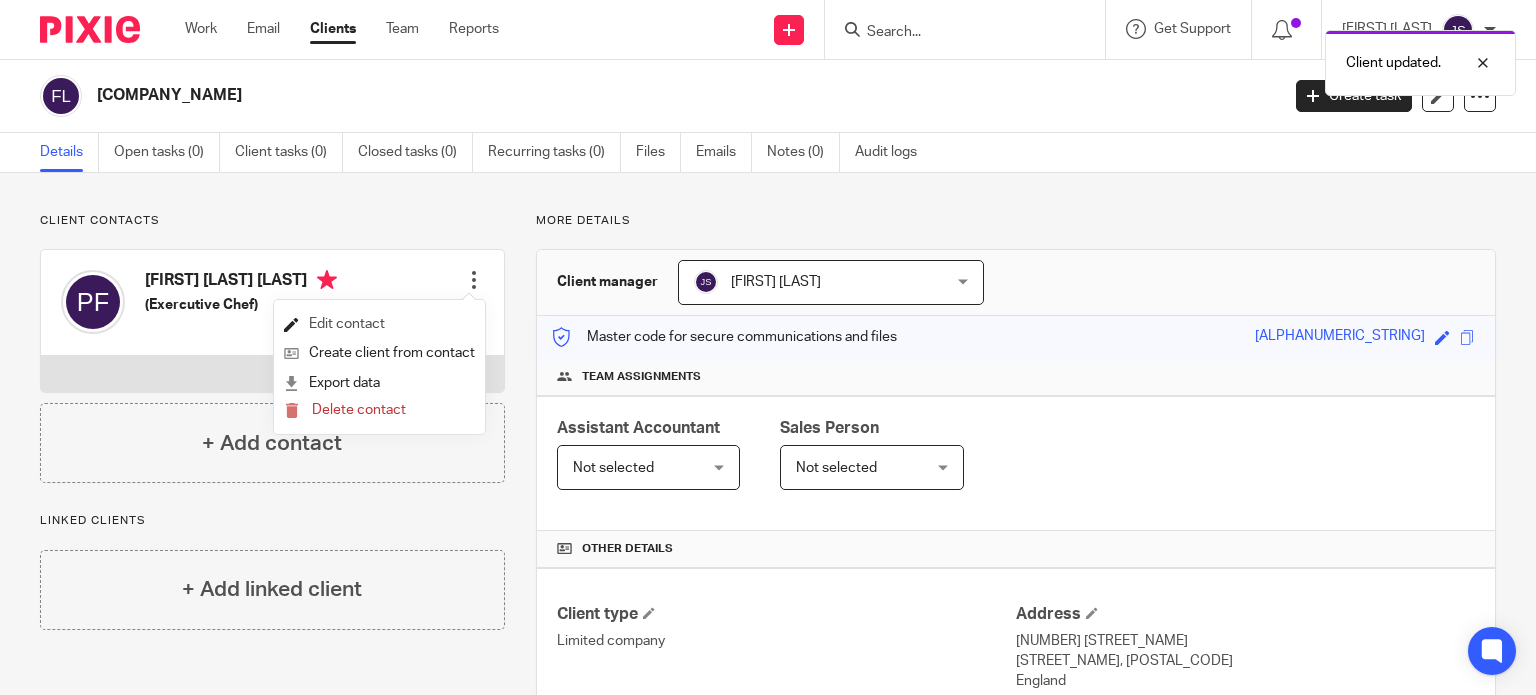 click on "Edit contact" at bounding box center [379, 324] 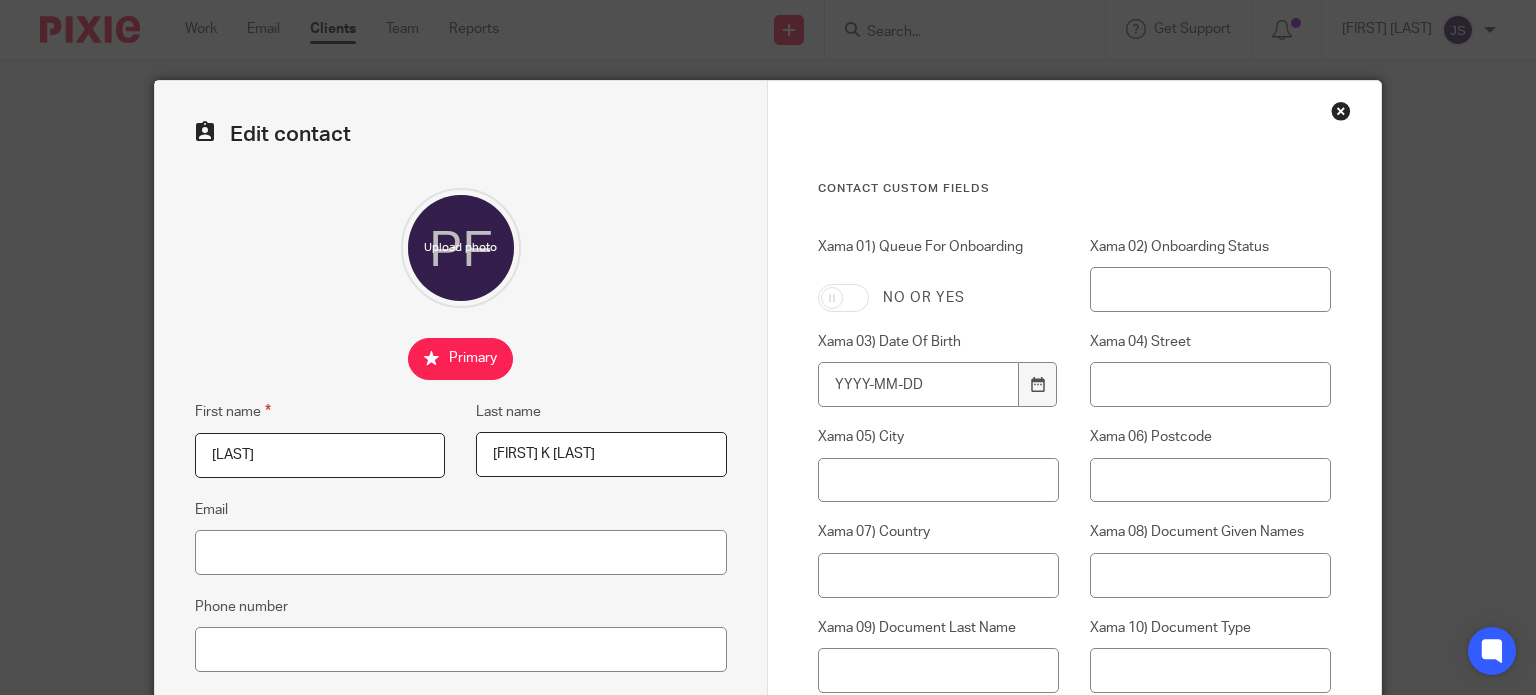 scroll, scrollTop: 0, scrollLeft: 0, axis: both 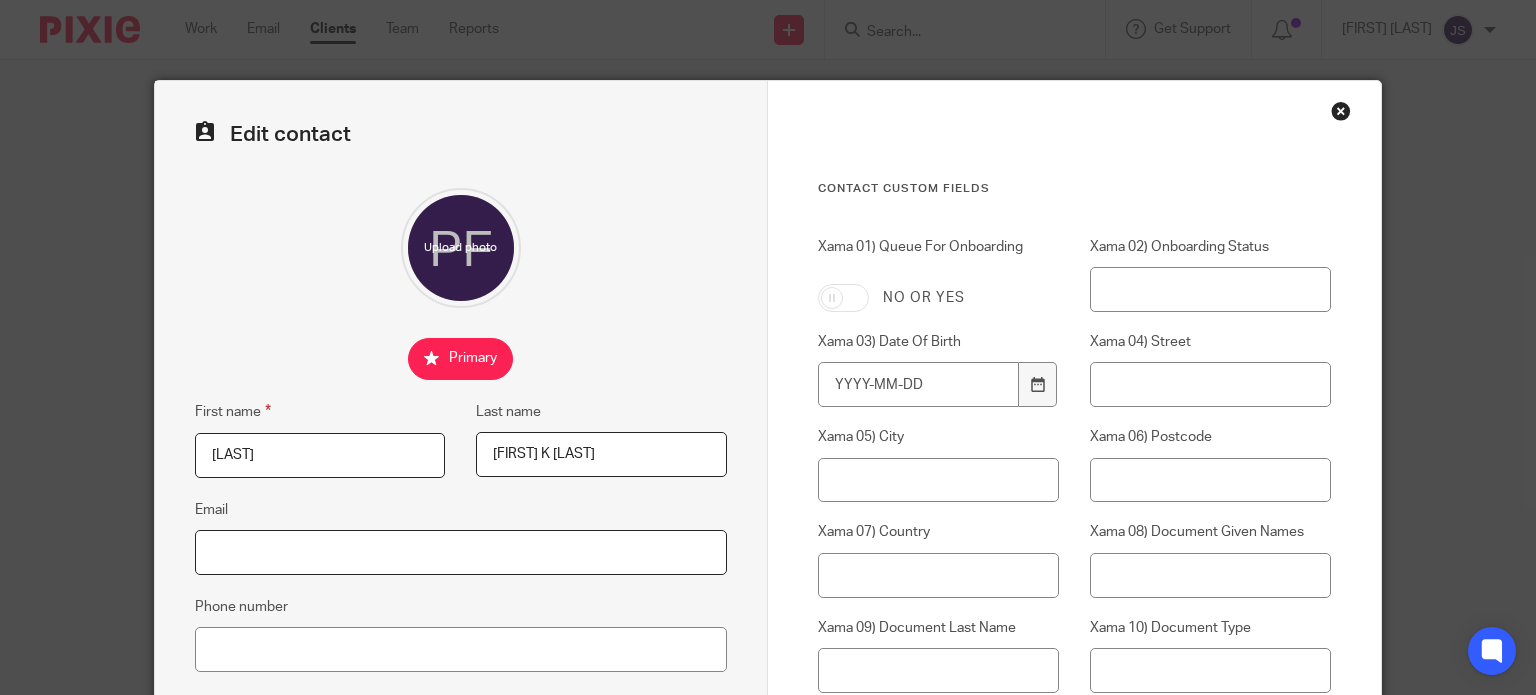 click on "Email" at bounding box center (461, 552) 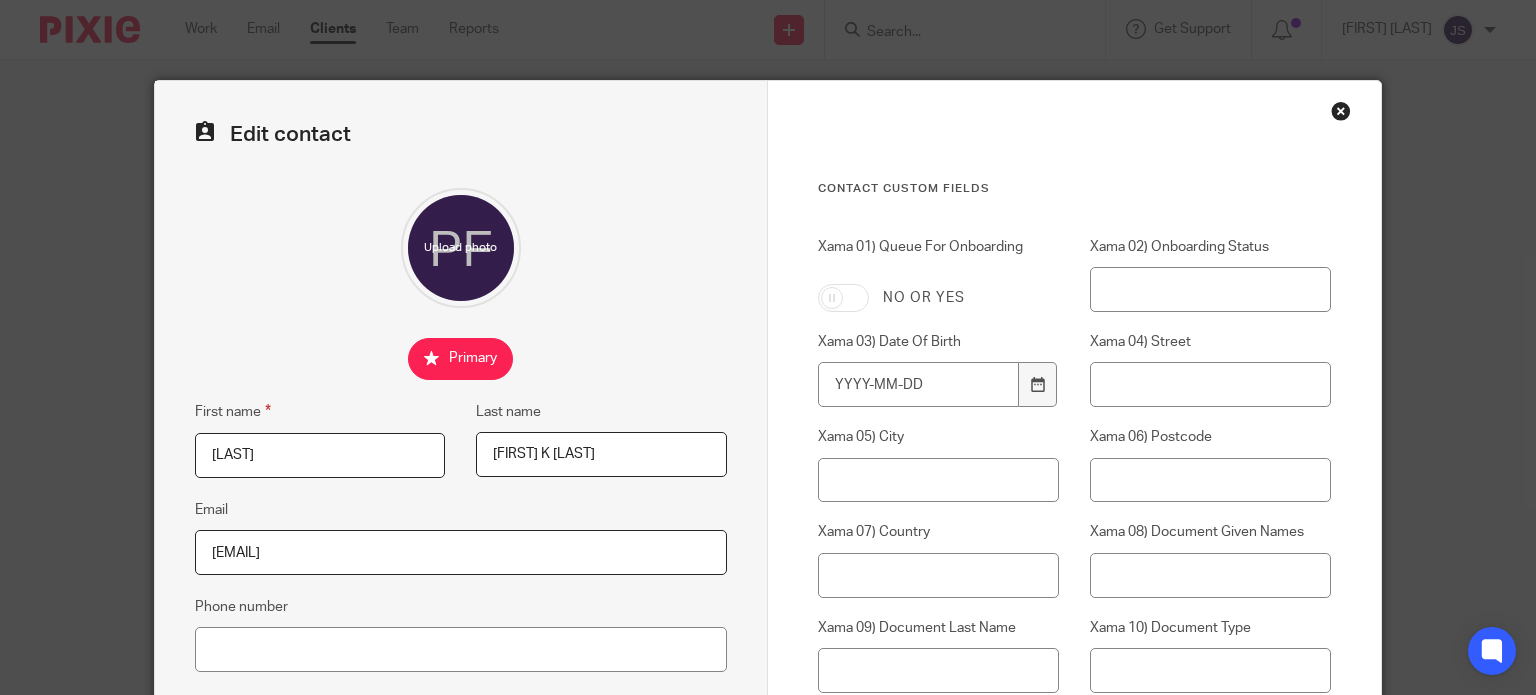 type on "[EMAIL]" 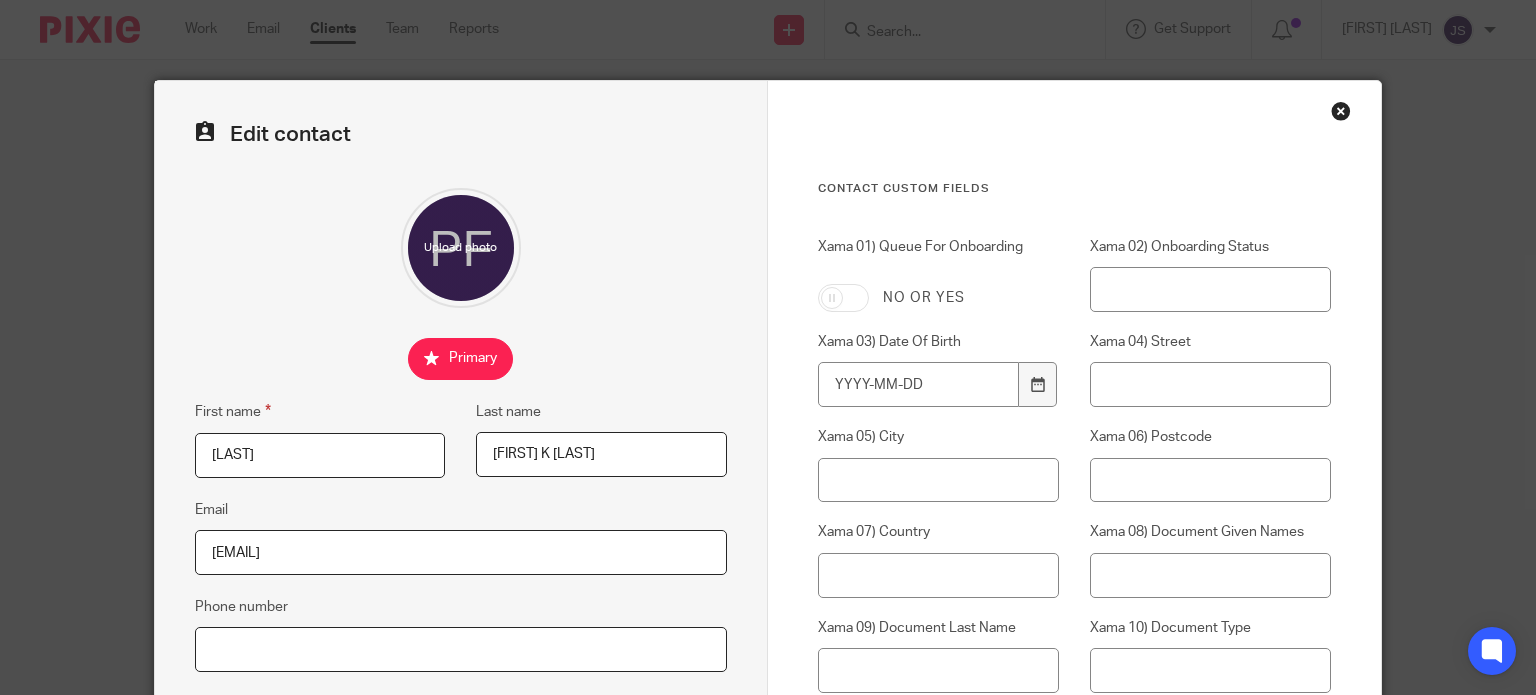 click on "Phone number" at bounding box center (461, 649) 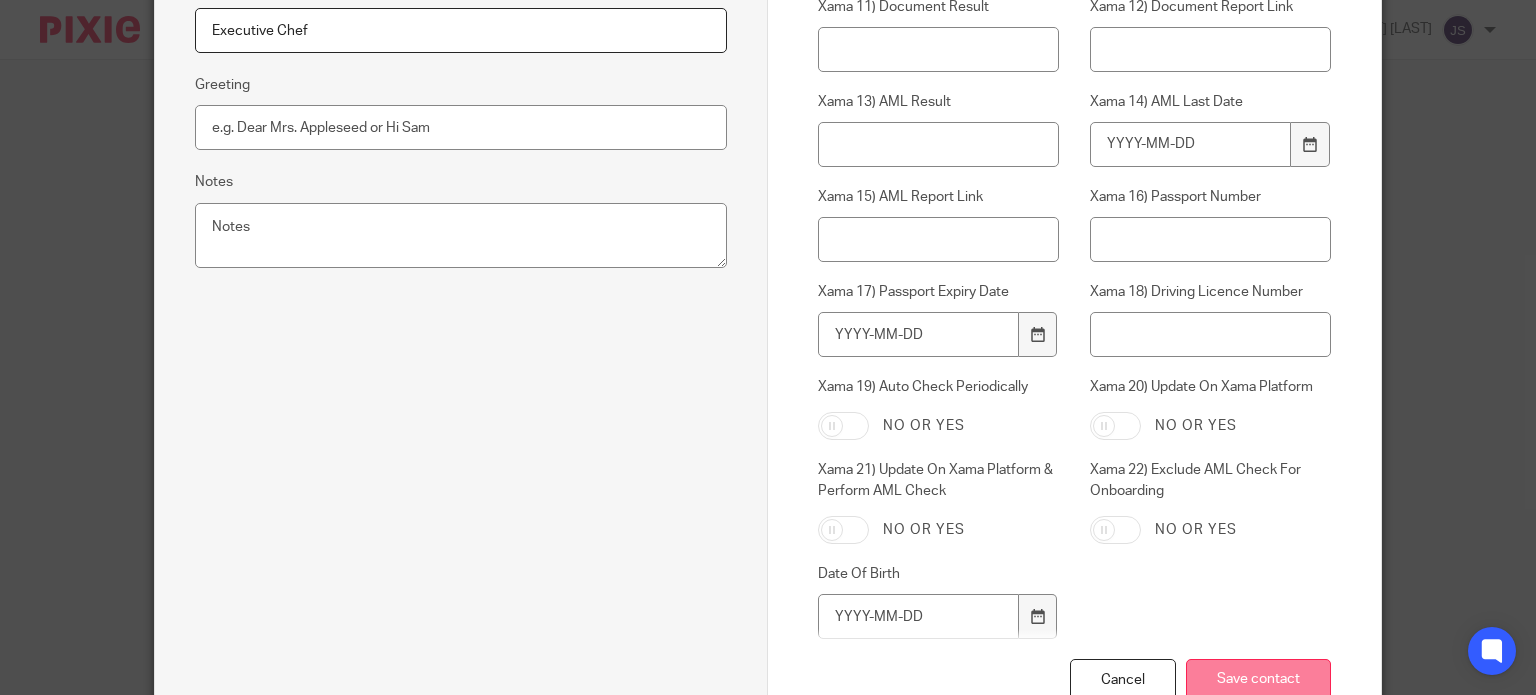 scroll, scrollTop: 800, scrollLeft: 0, axis: vertical 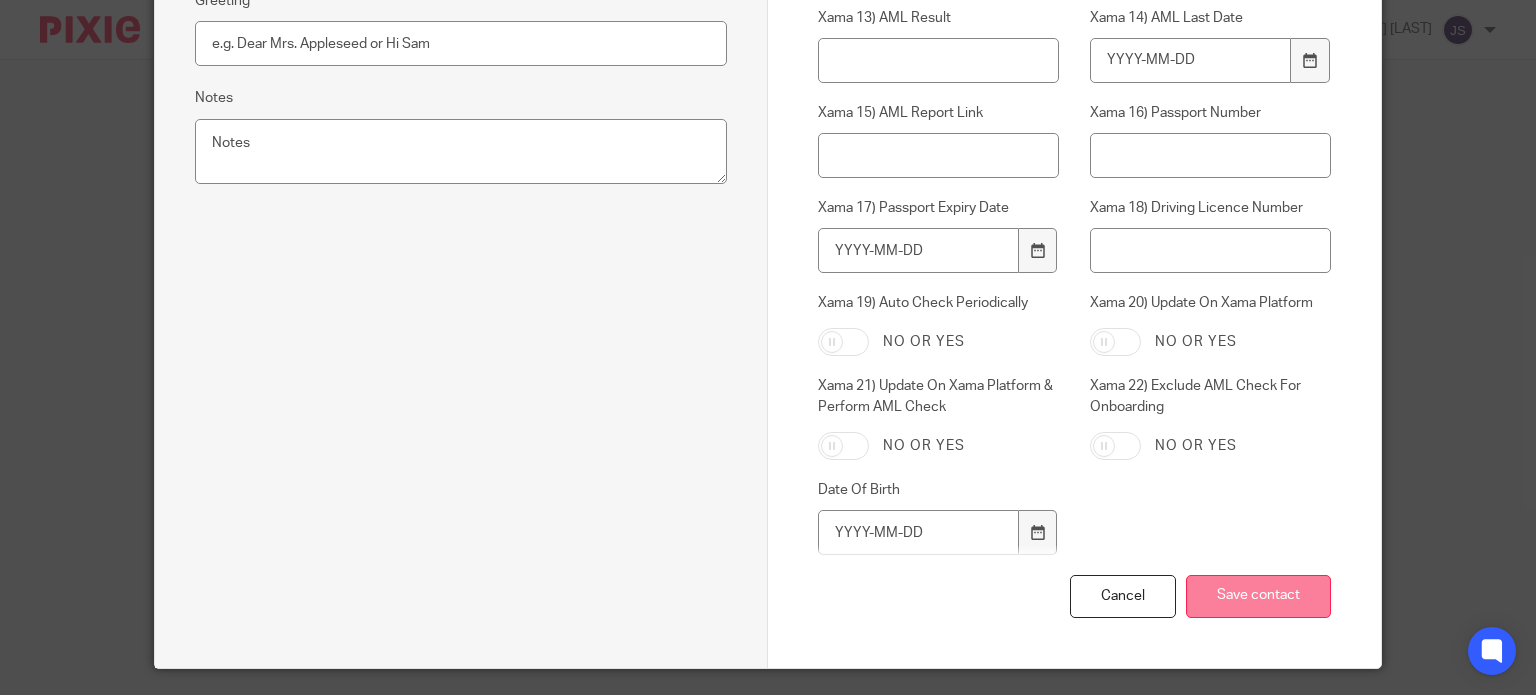 type on "[EMAIL]" 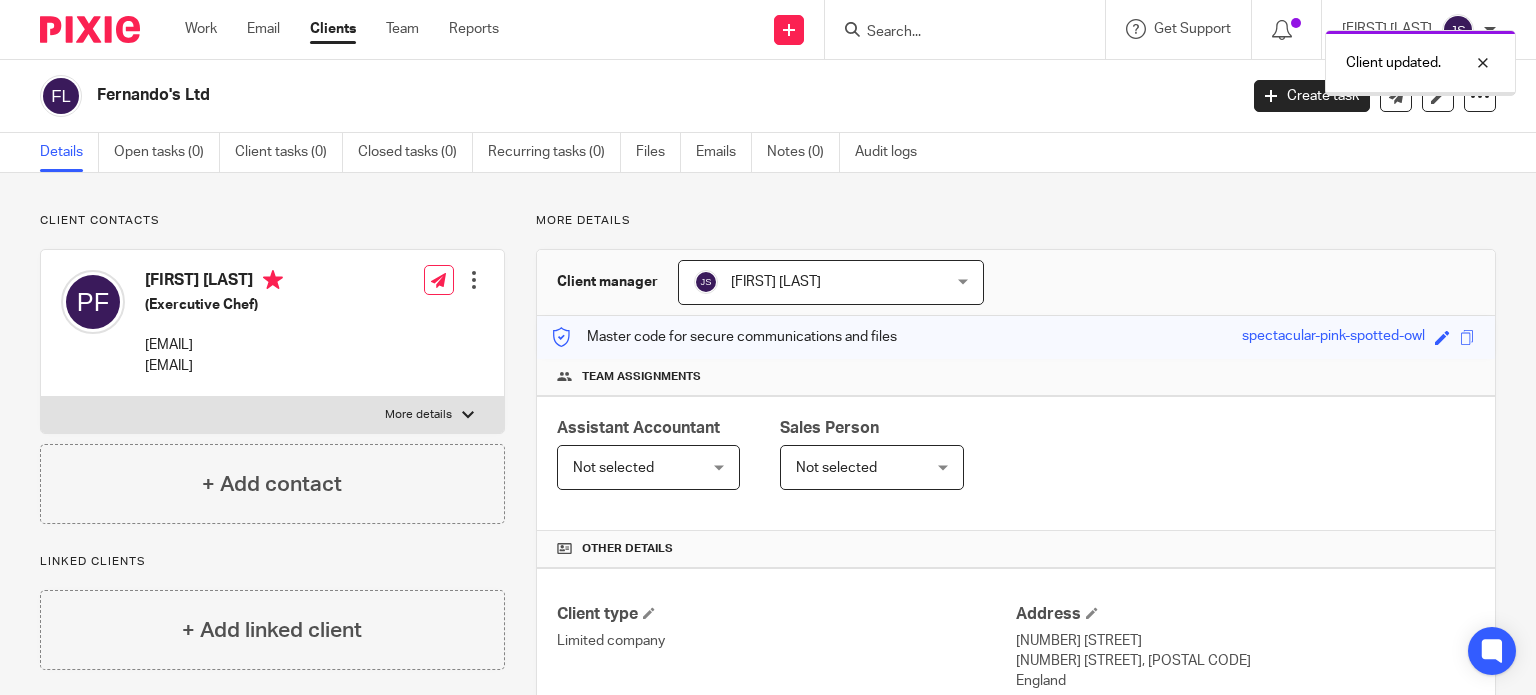 scroll, scrollTop: 0, scrollLeft: 0, axis: both 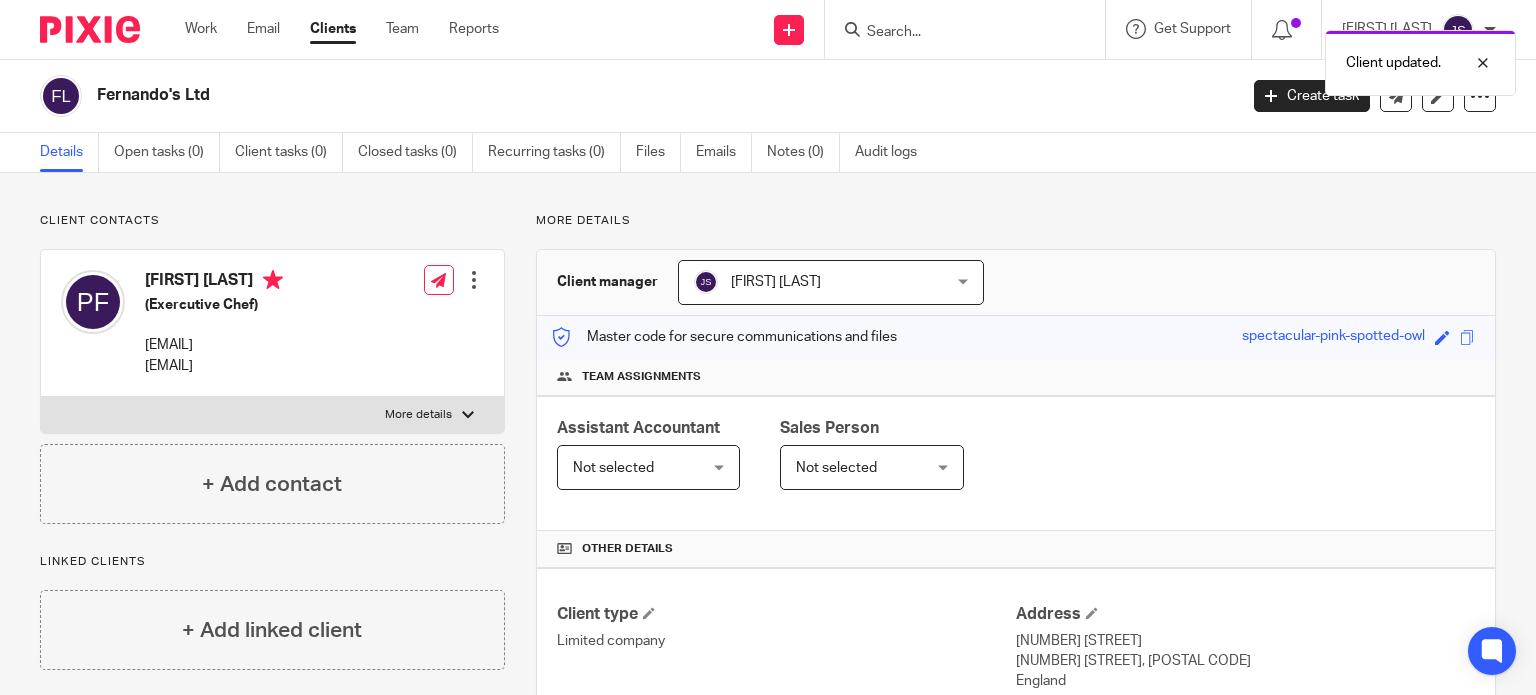 click on "Not selected" at bounding box center [639, 467] 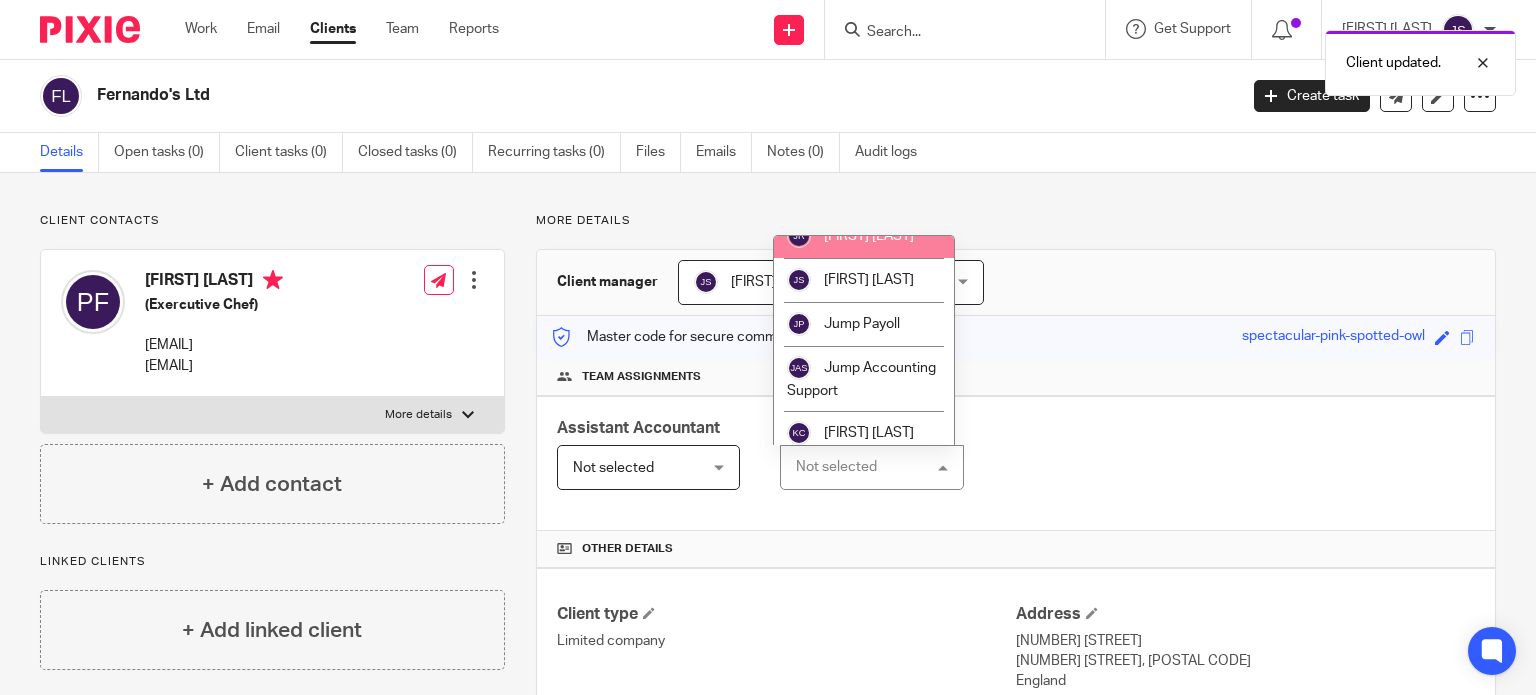 scroll, scrollTop: 1500, scrollLeft: 0, axis: vertical 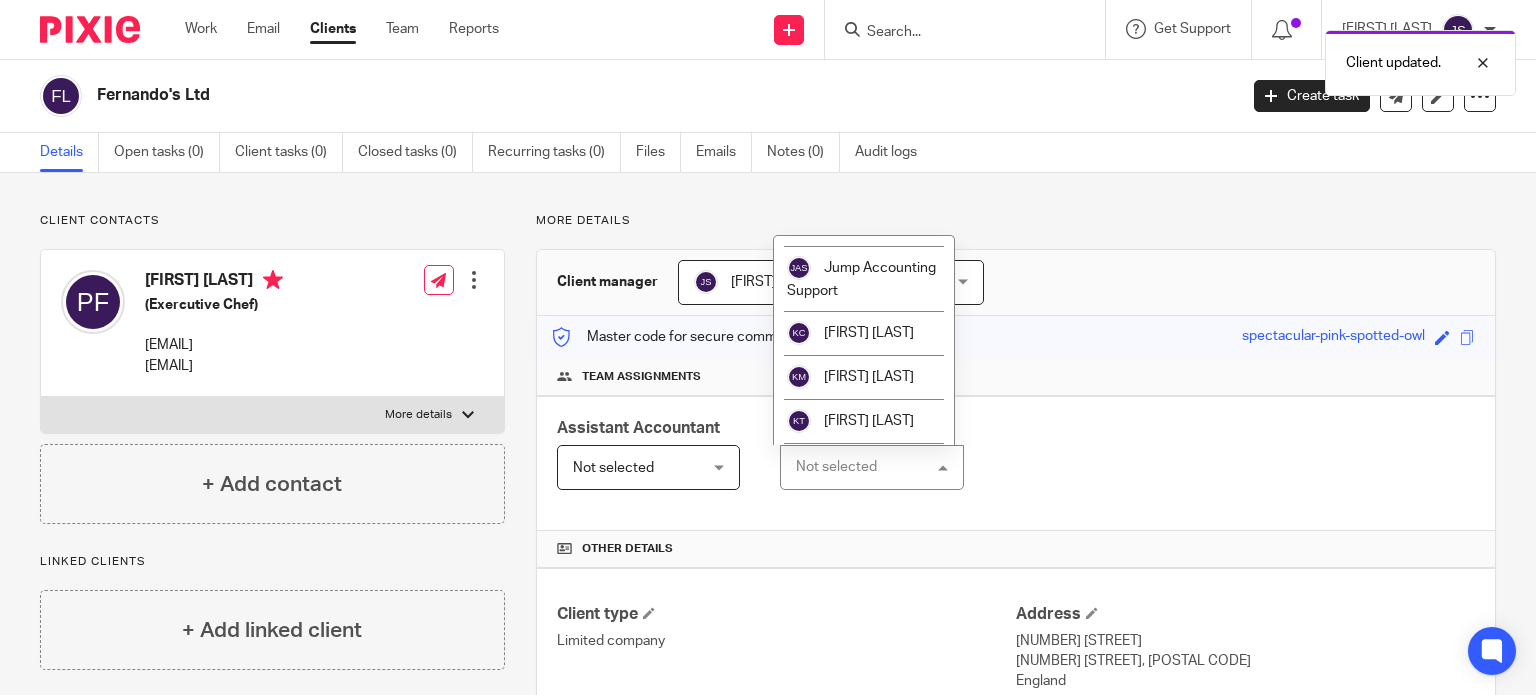 click on "[FIRST] [LAST]" at bounding box center (864, 180) 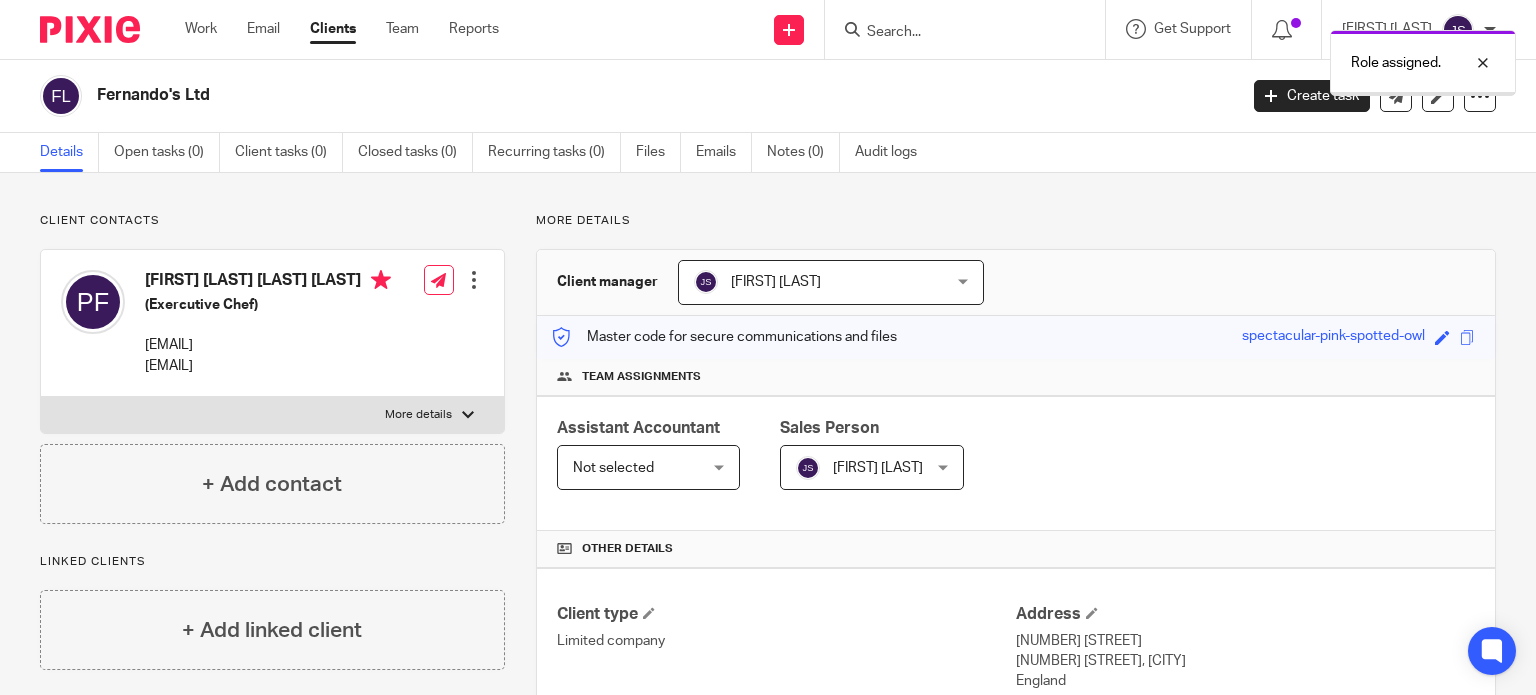 scroll, scrollTop: 0, scrollLeft: 0, axis: both 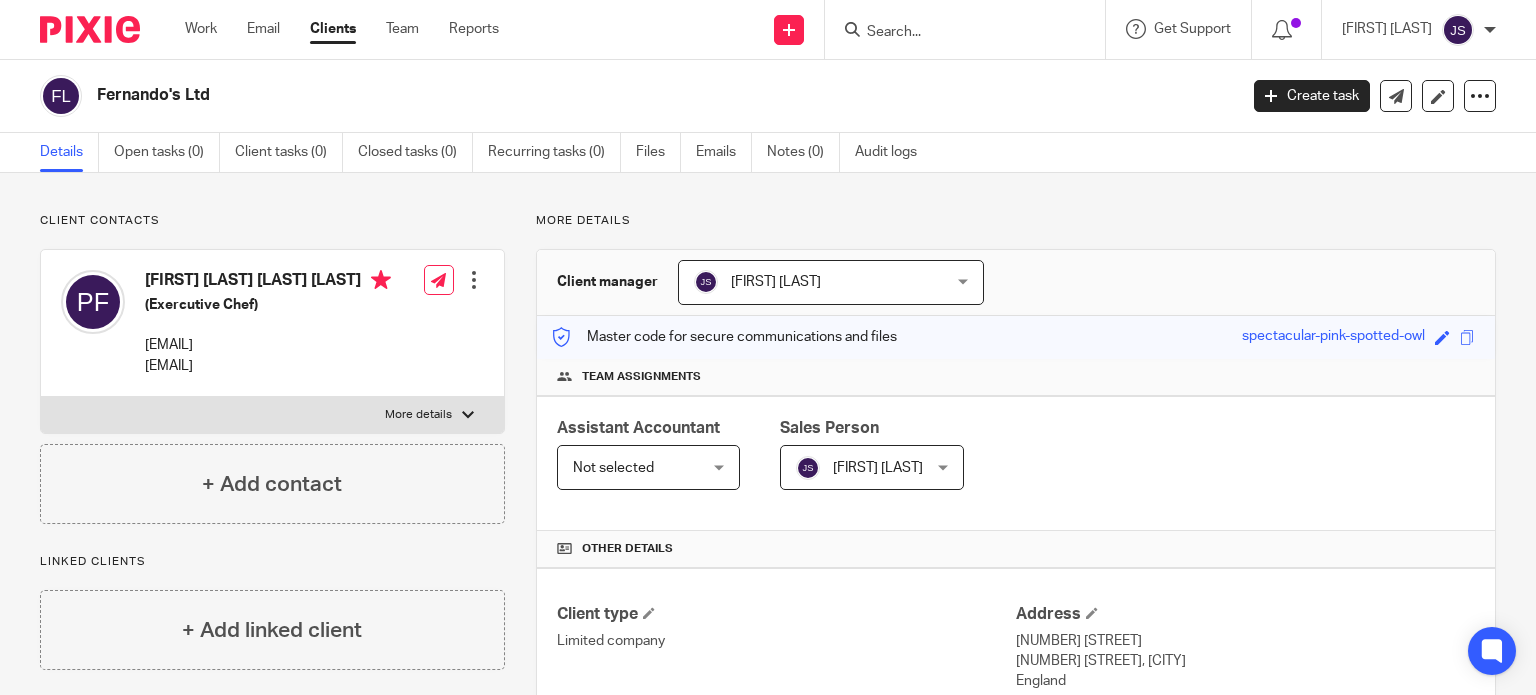 click on "Edit contact
Create client from contact
Export data
Delete contact" at bounding box center [474, 280] 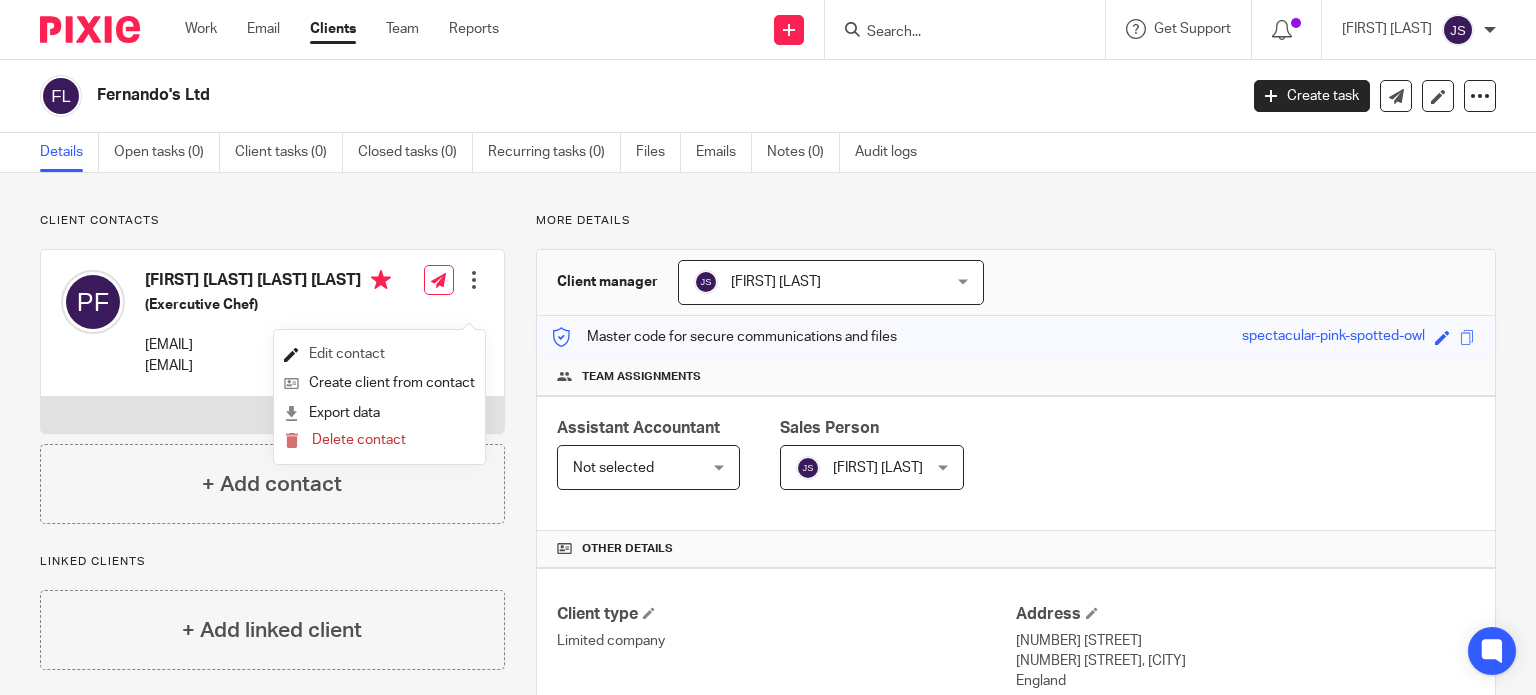 click on "Edit contact" at bounding box center (379, 354) 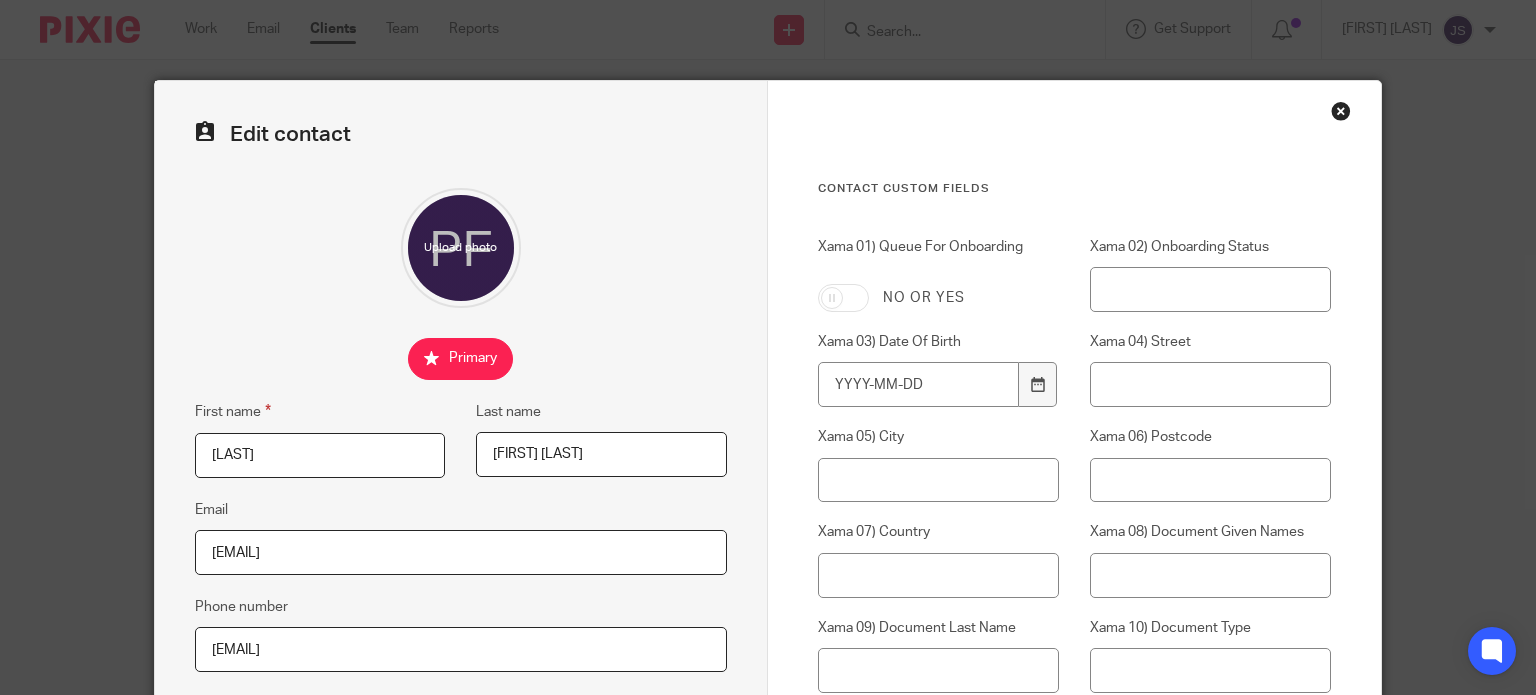 scroll, scrollTop: 0, scrollLeft: 0, axis: both 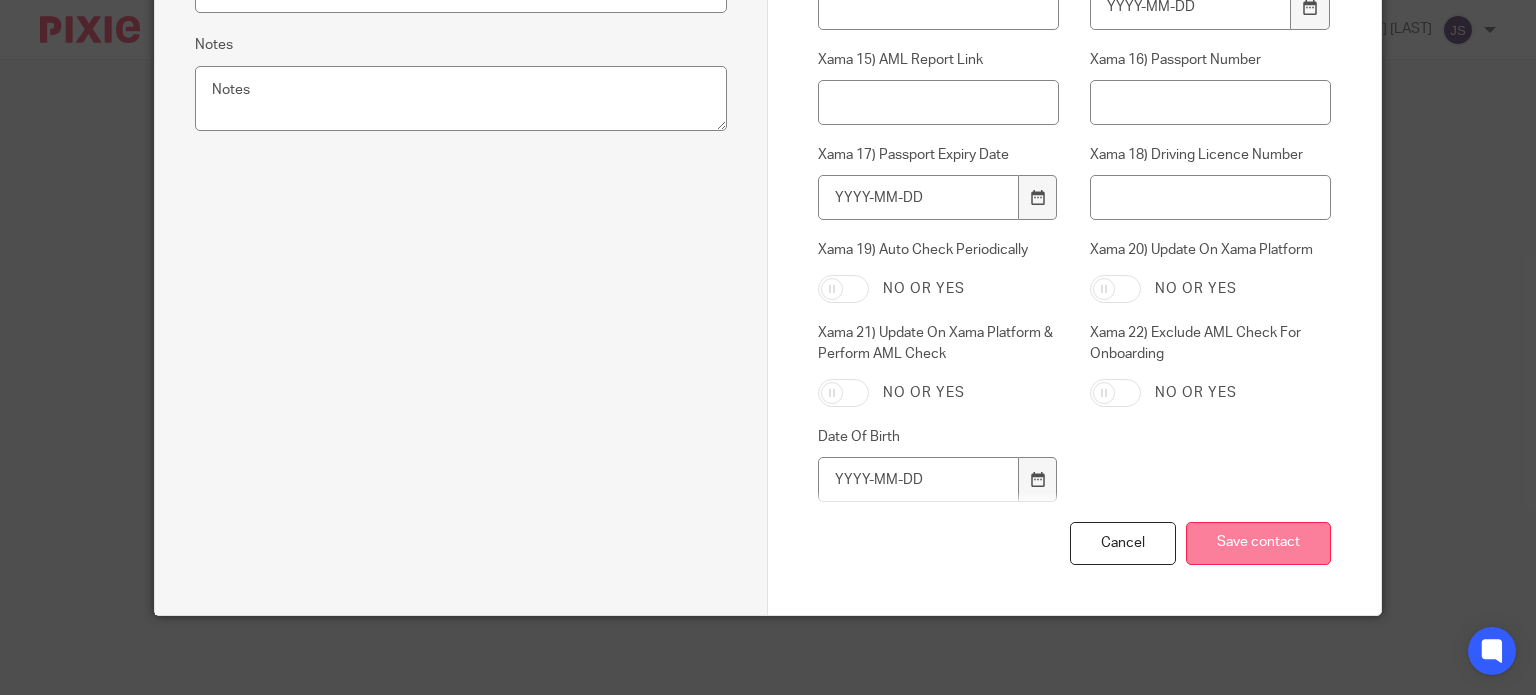 type on "[PHONE]" 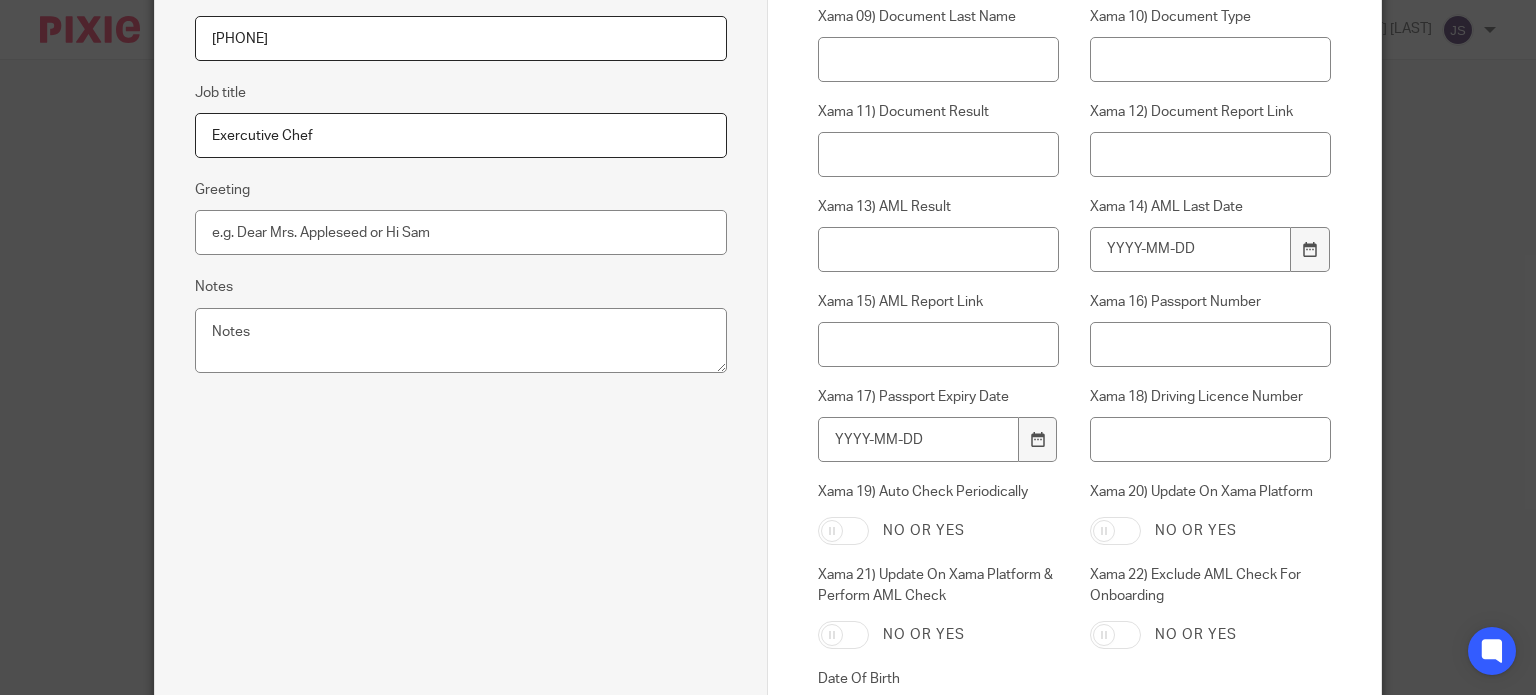 scroll, scrollTop: 853, scrollLeft: 0, axis: vertical 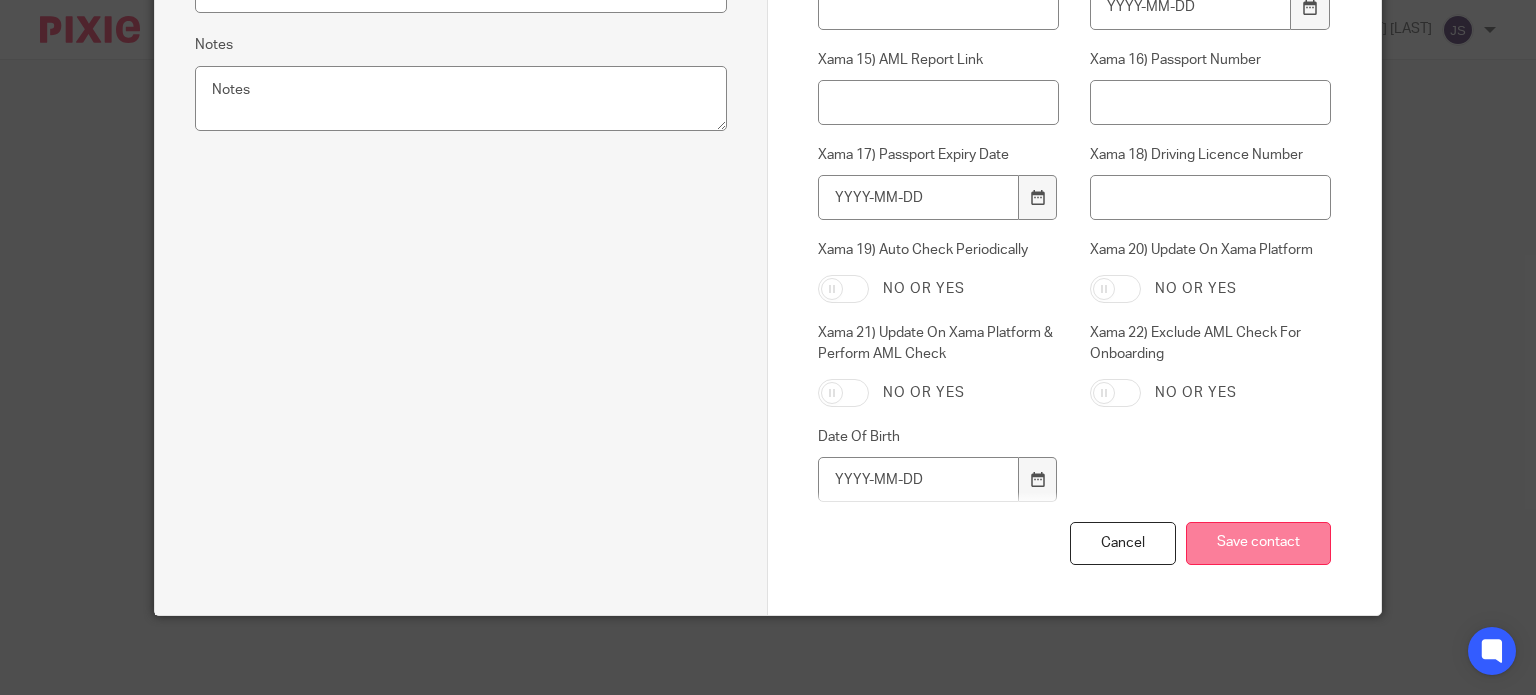 click on "Save contact" at bounding box center [1258, 543] 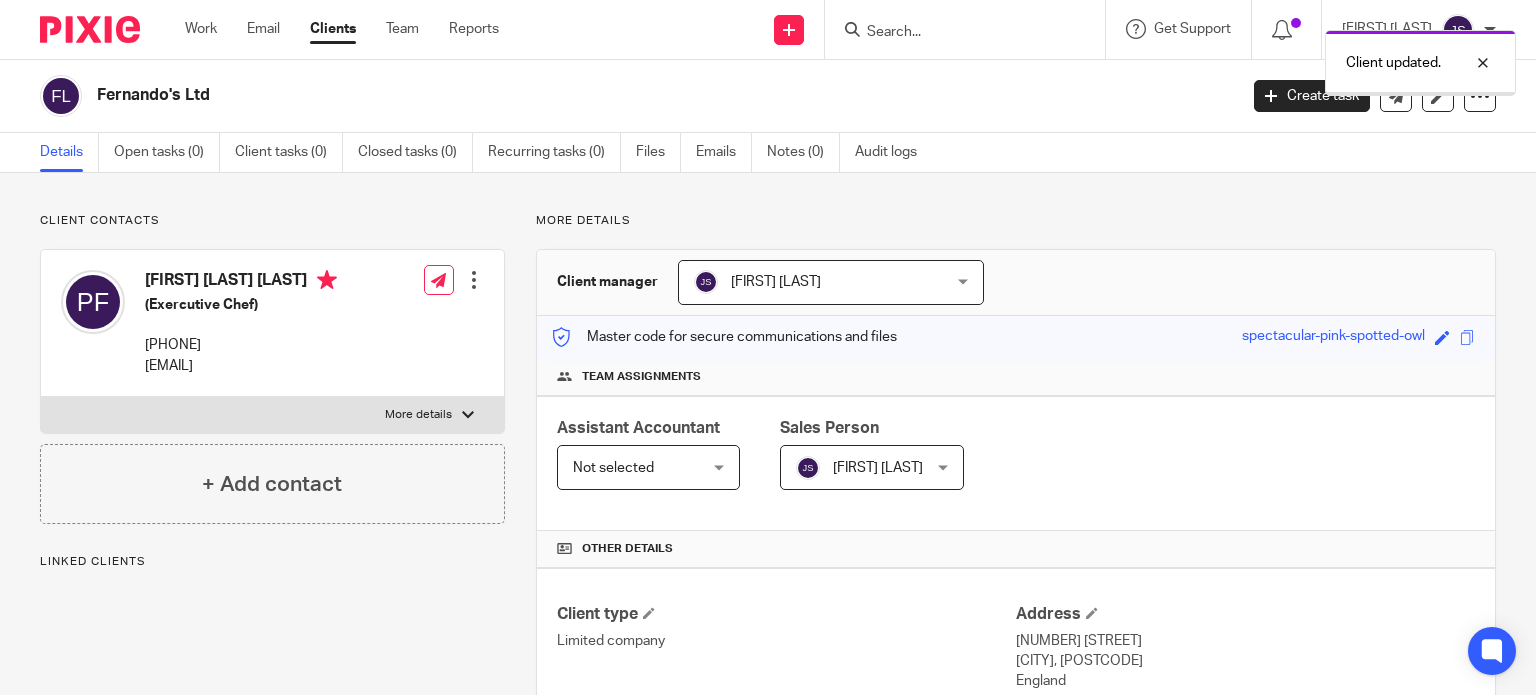 scroll, scrollTop: 0, scrollLeft: 0, axis: both 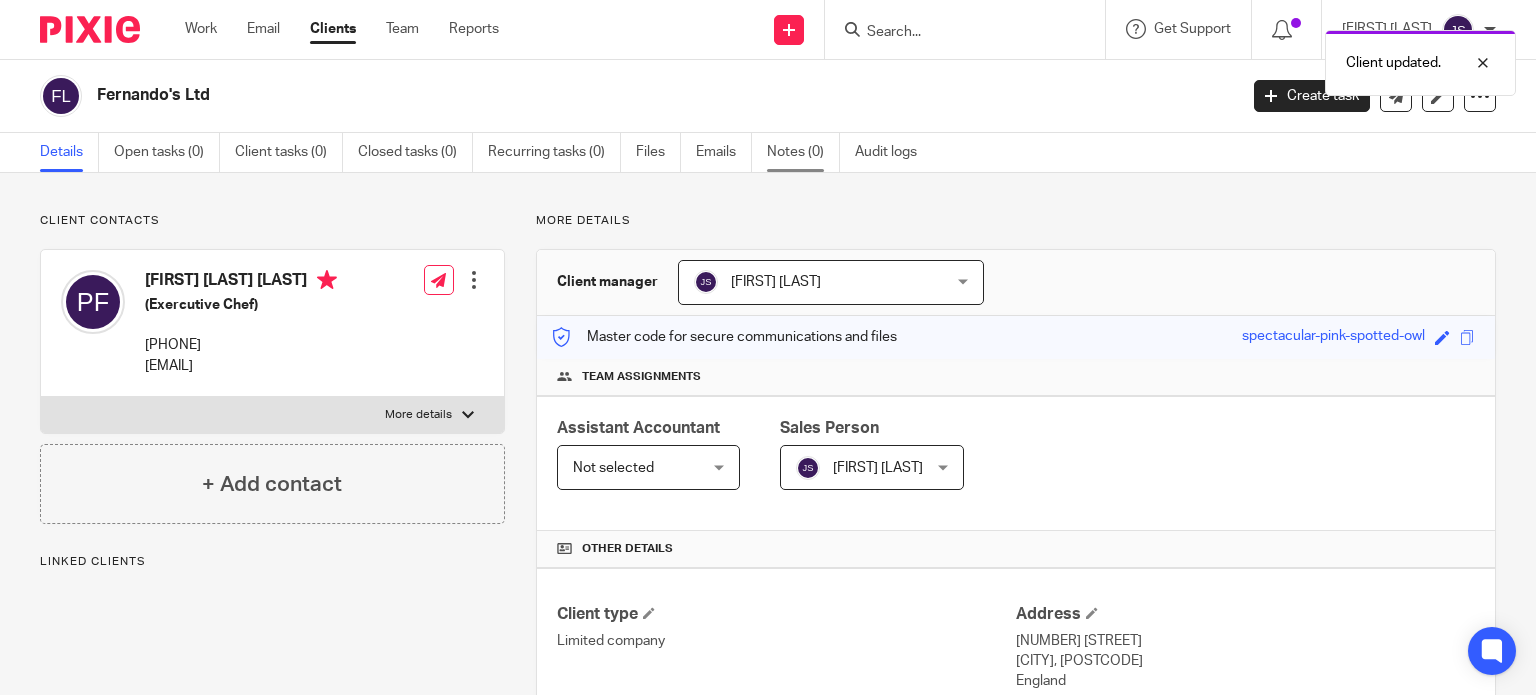 click on "Notes (0)" at bounding box center (803, 152) 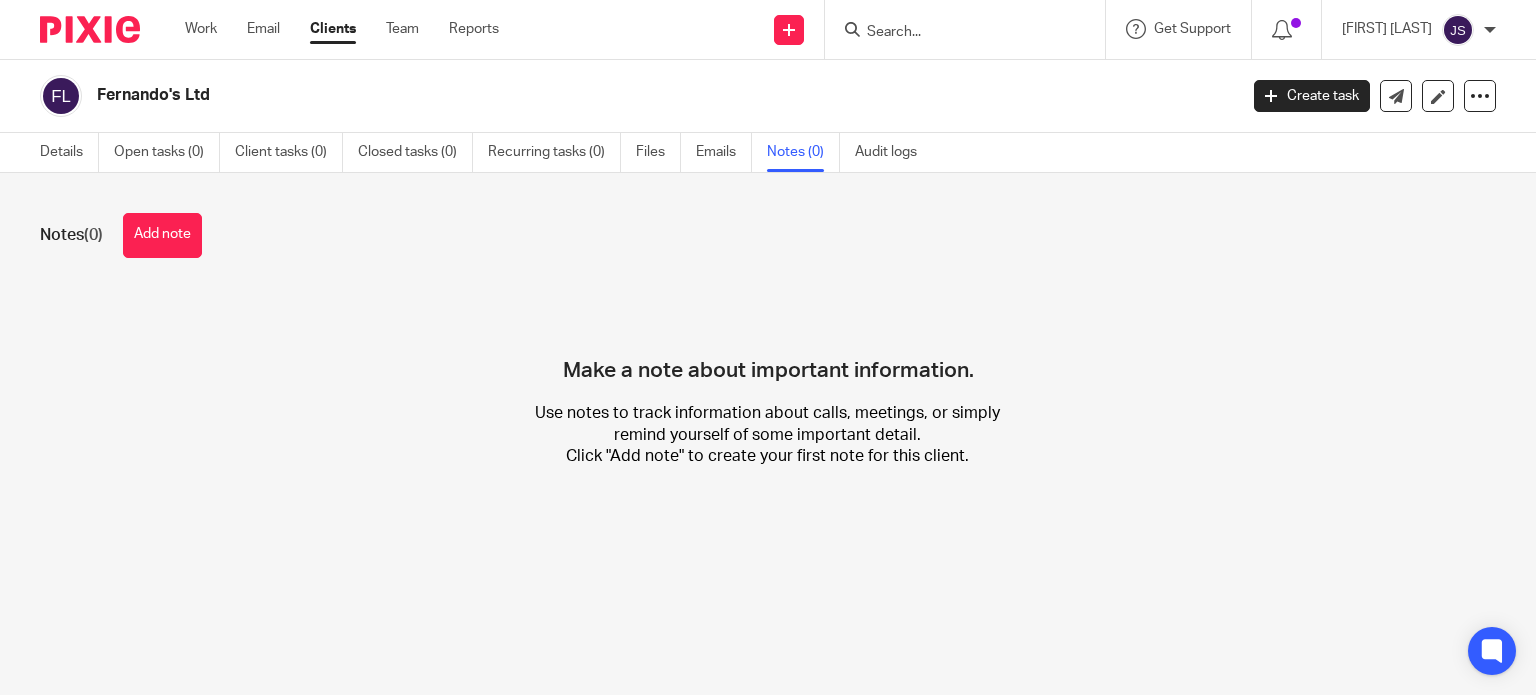 scroll, scrollTop: 0, scrollLeft: 0, axis: both 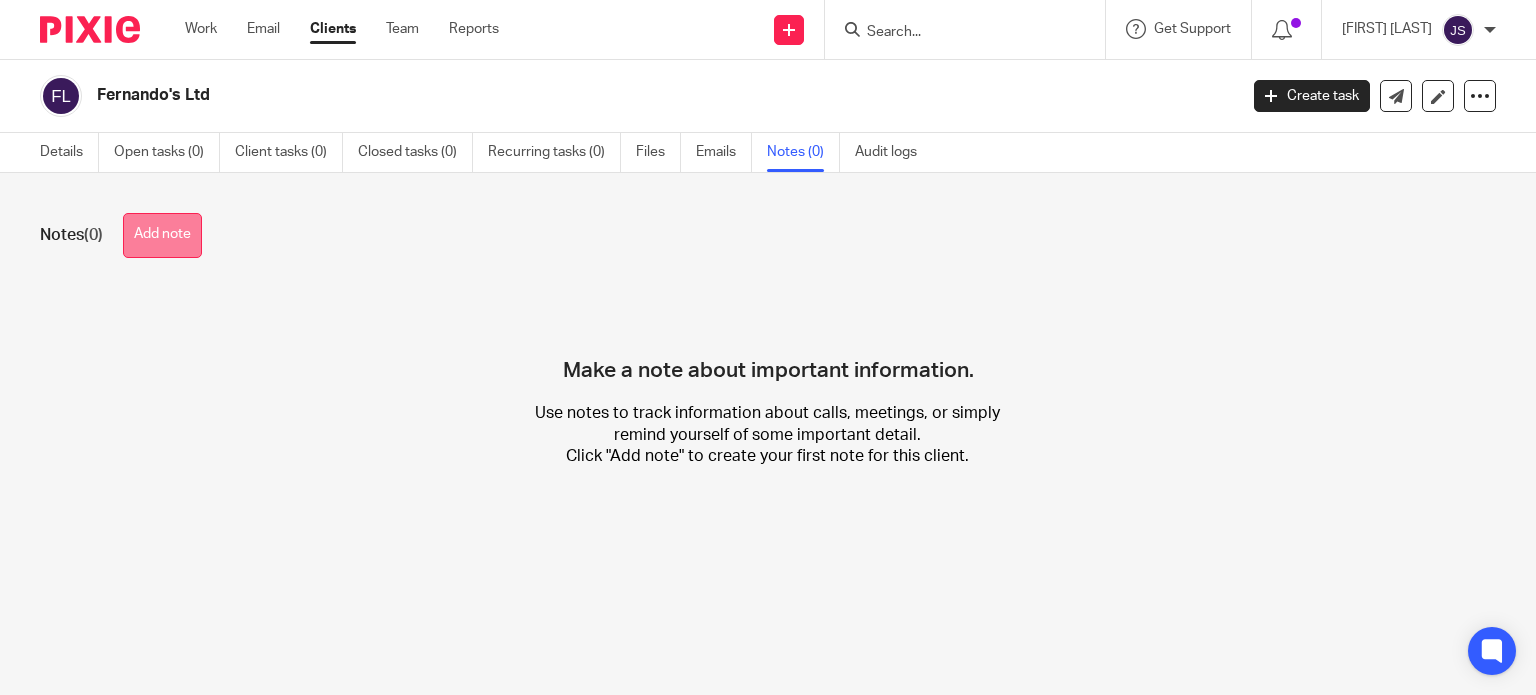 click on "Add note" at bounding box center (162, 235) 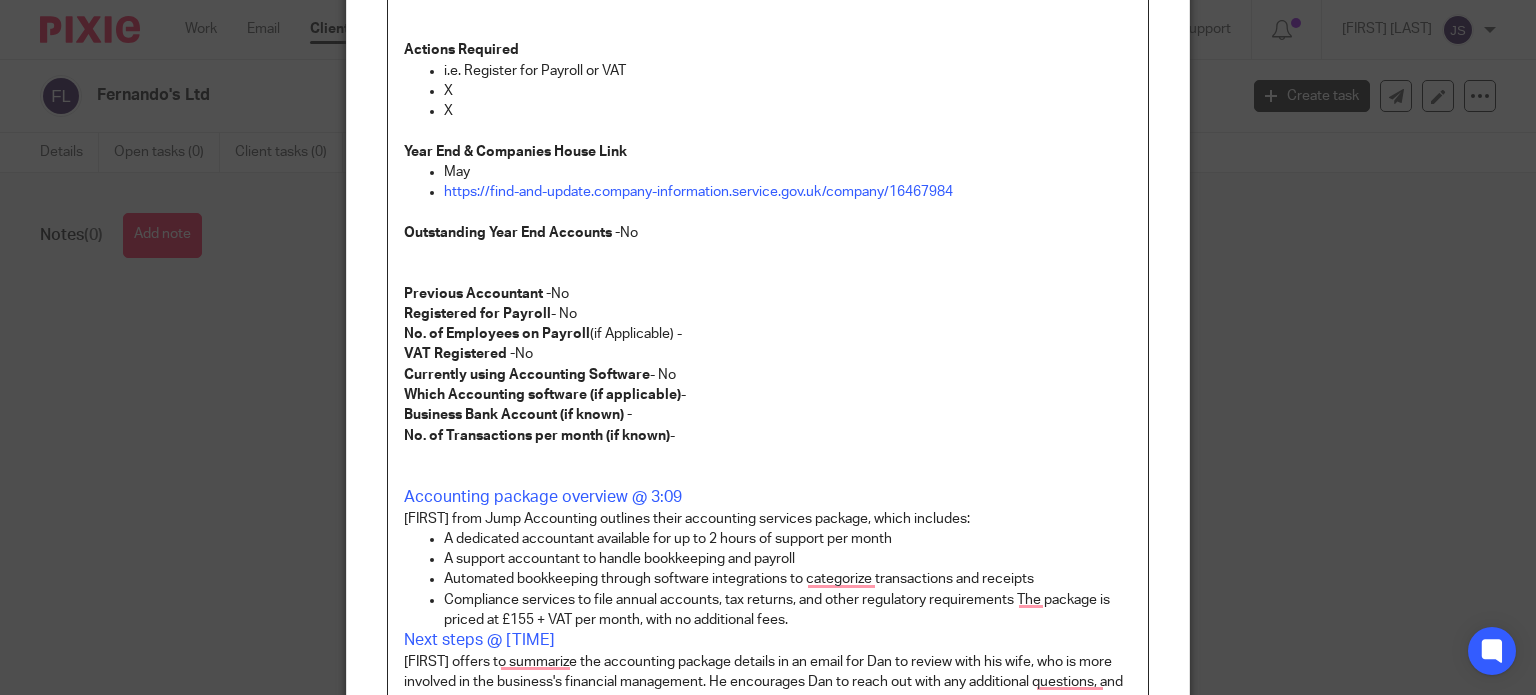 scroll, scrollTop: 734, scrollLeft: 0, axis: vertical 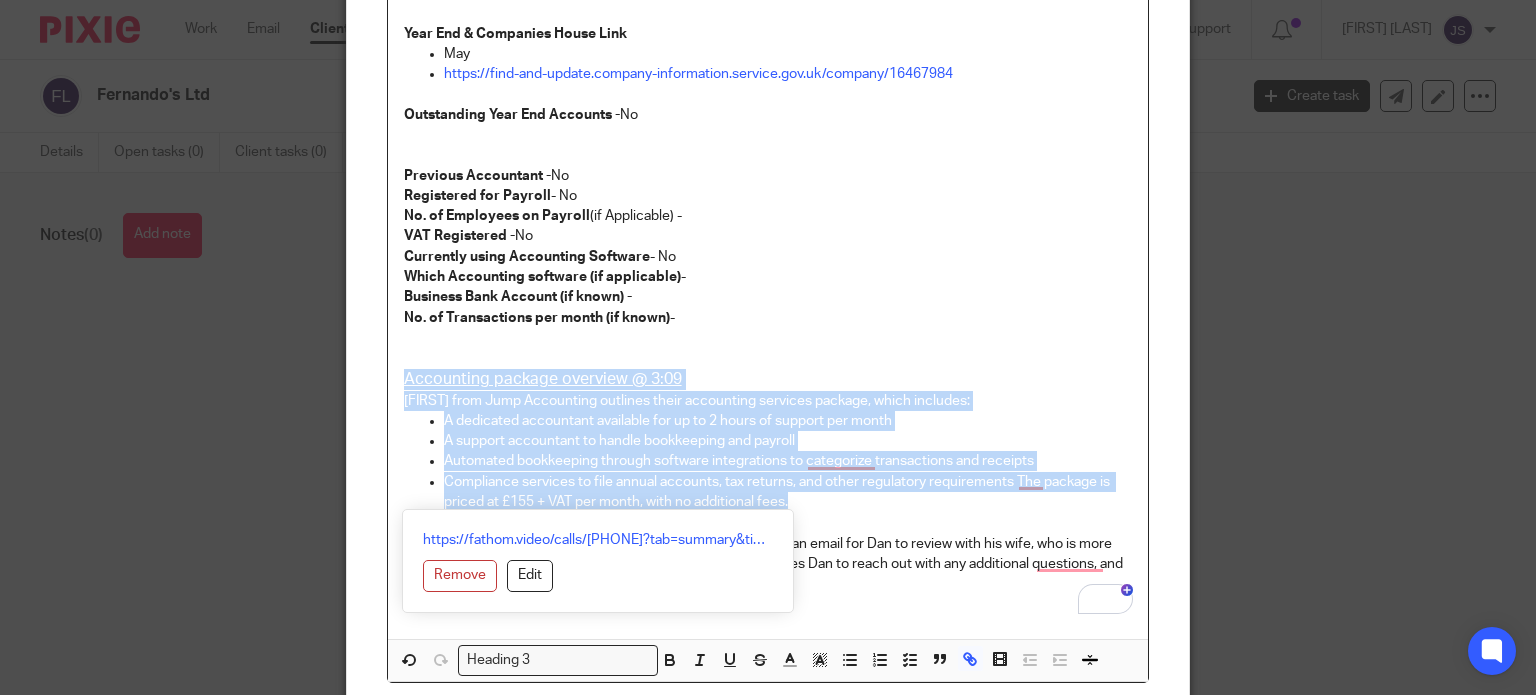 drag, startPoint x: 795, startPoint y: 501, endPoint x: 395, endPoint y: 382, distance: 417.32602 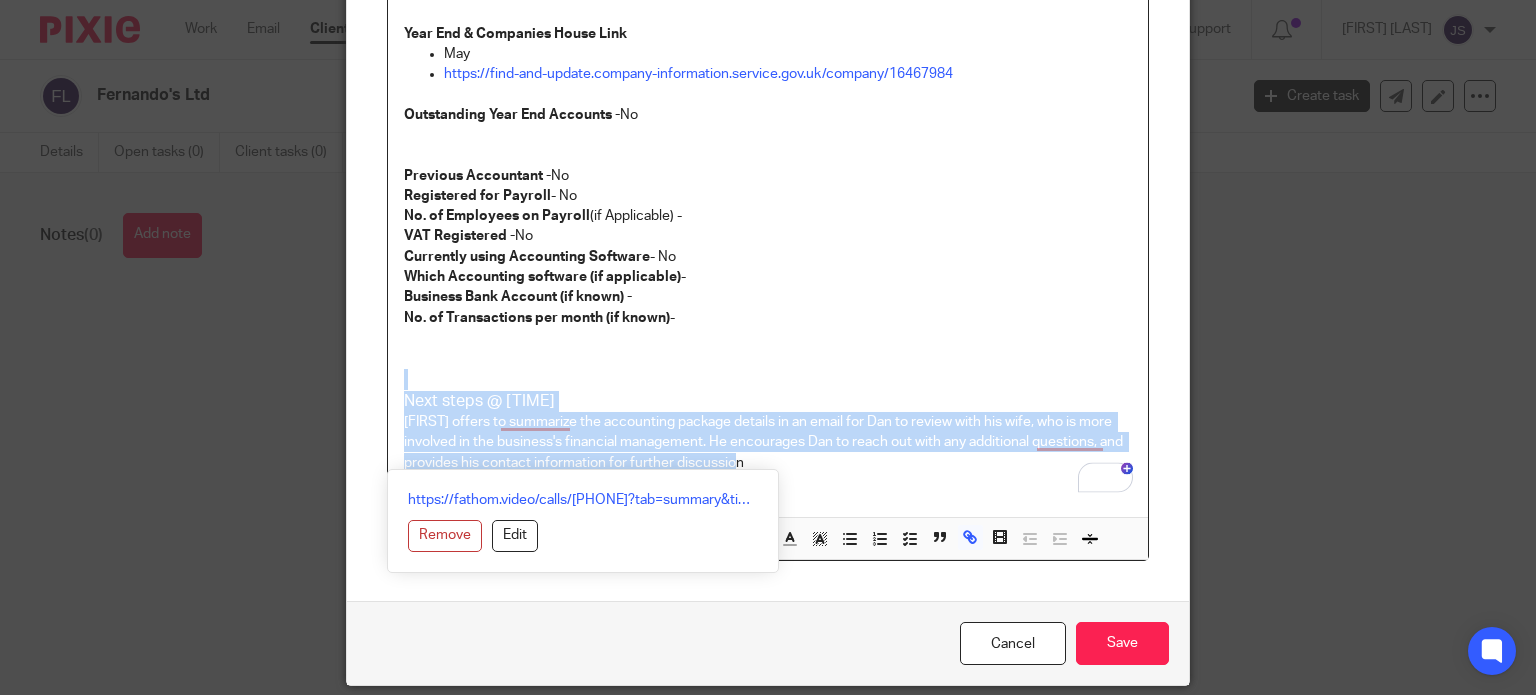drag, startPoint x: 751, startPoint y: 463, endPoint x: 380, endPoint y: 368, distance: 382.96997 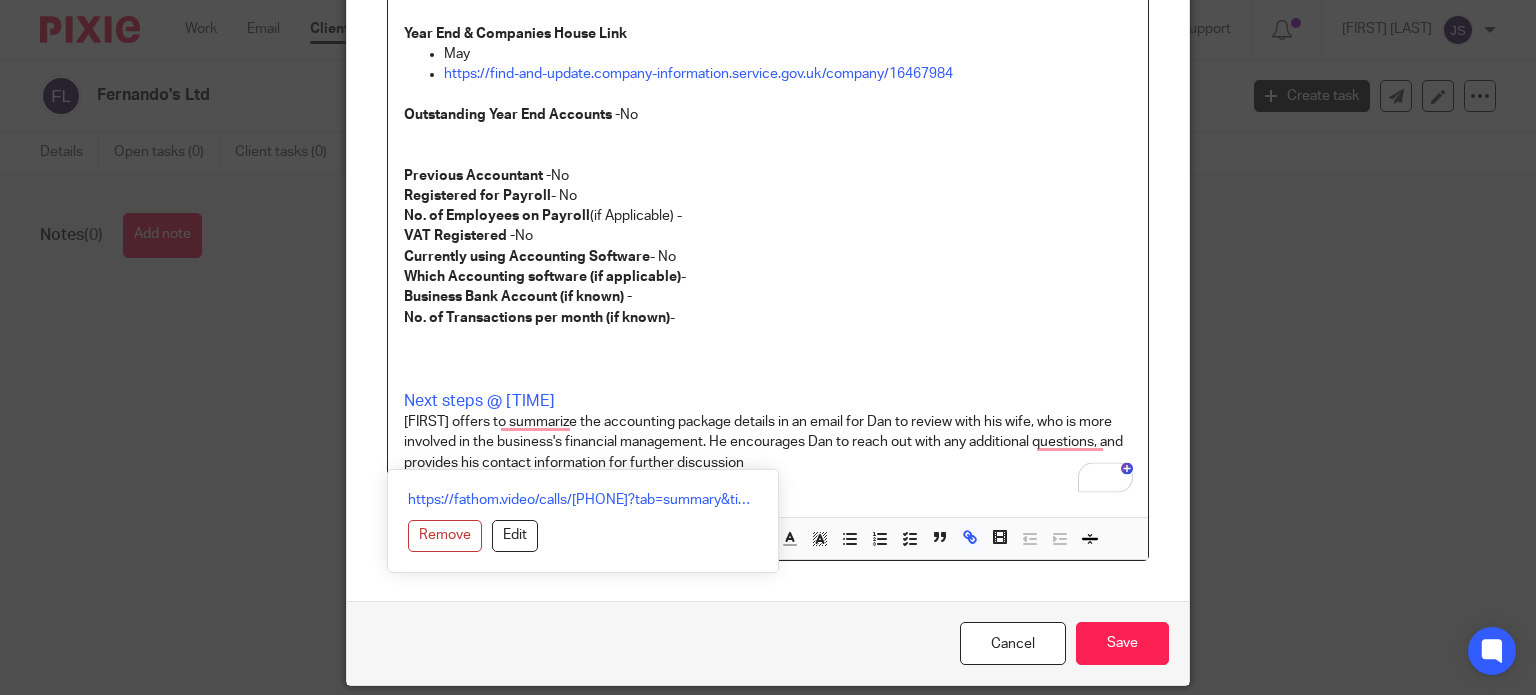scroll, scrollTop: 699, scrollLeft: 0, axis: vertical 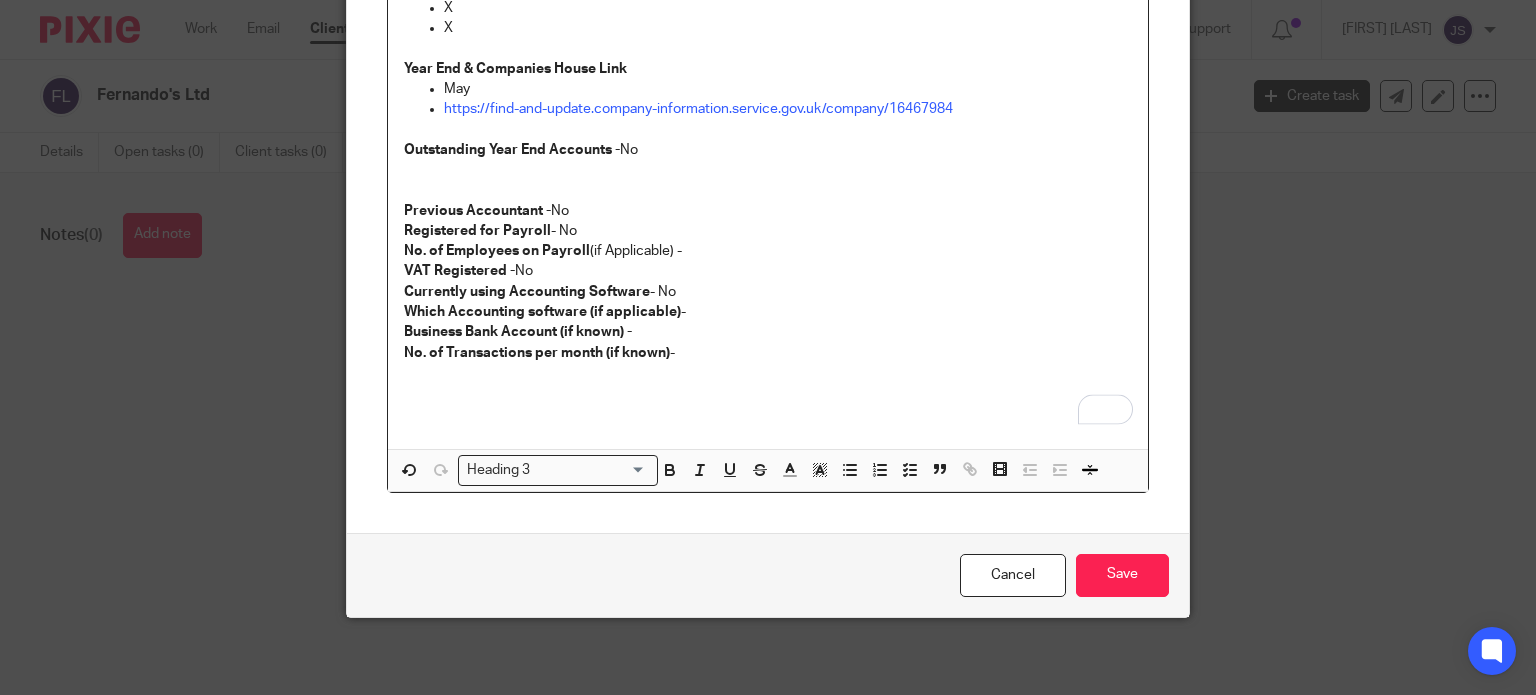 click on "No. of Transactions per month (if known)  -" at bounding box center (768, 353) 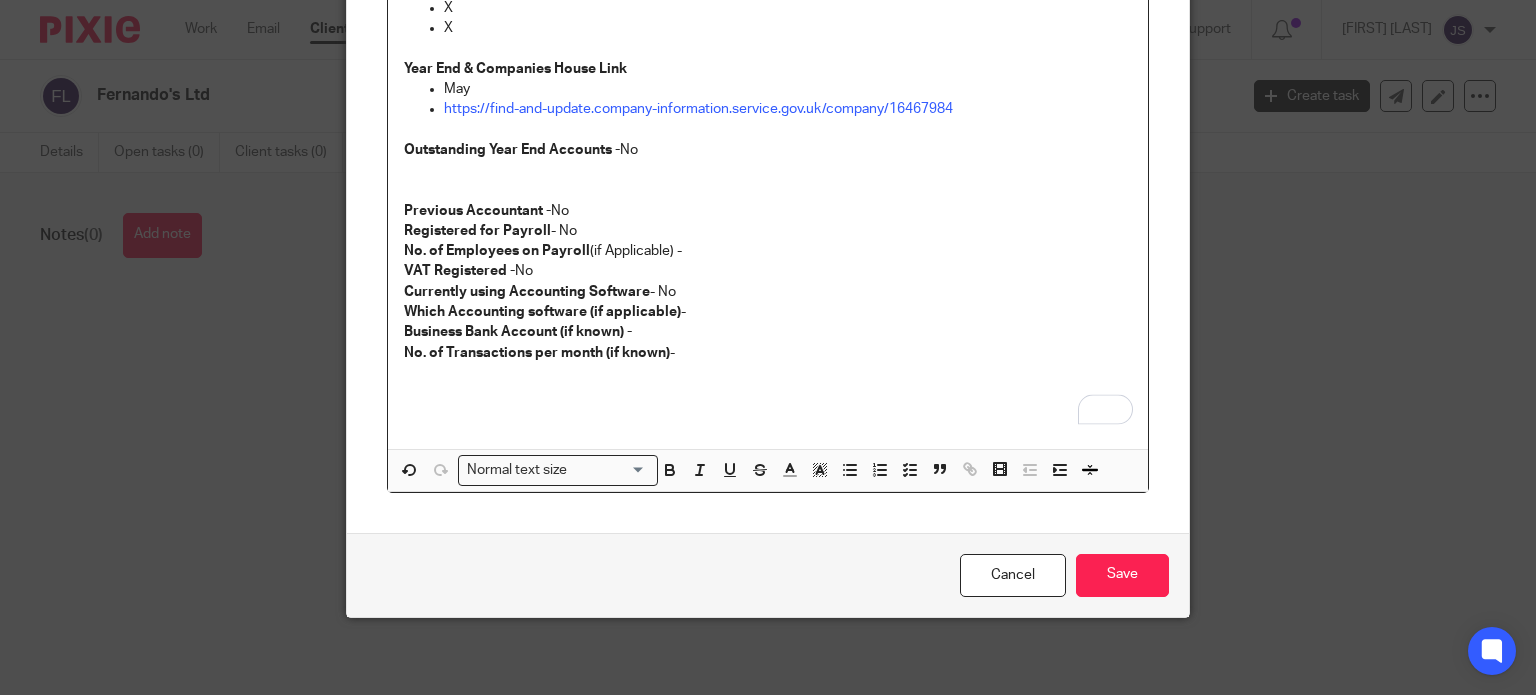 type 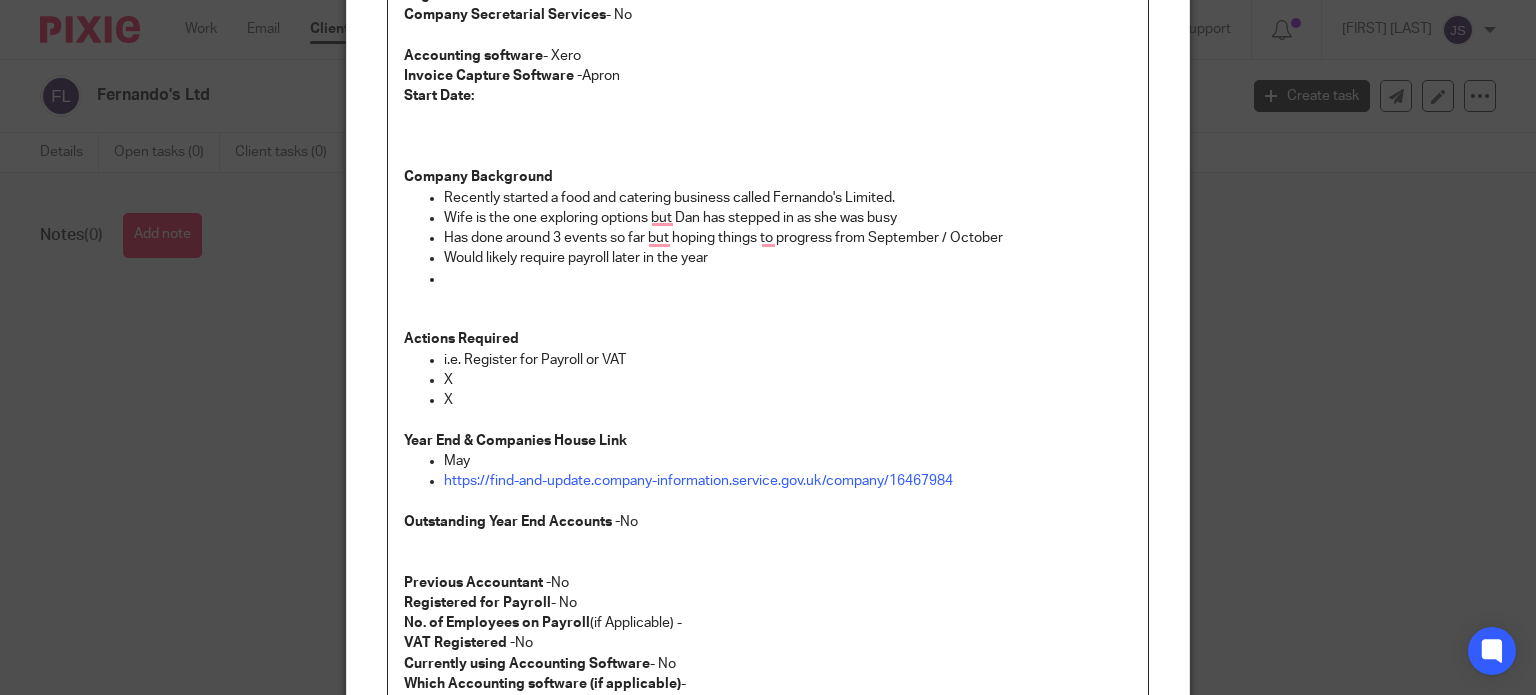 scroll, scrollTop: 299, scrollLeft: 0, axis: vertical 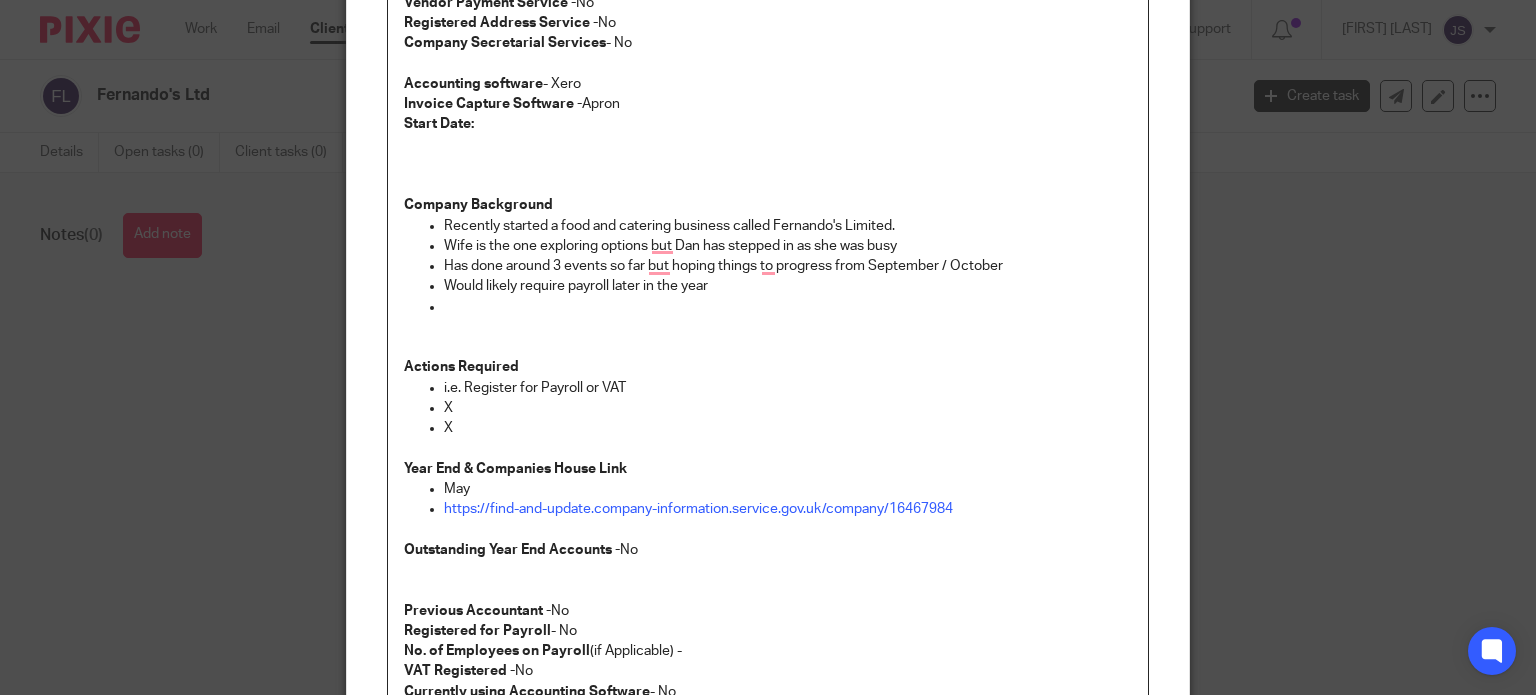 click on "Start Date:" at bounding box center [768, 124] 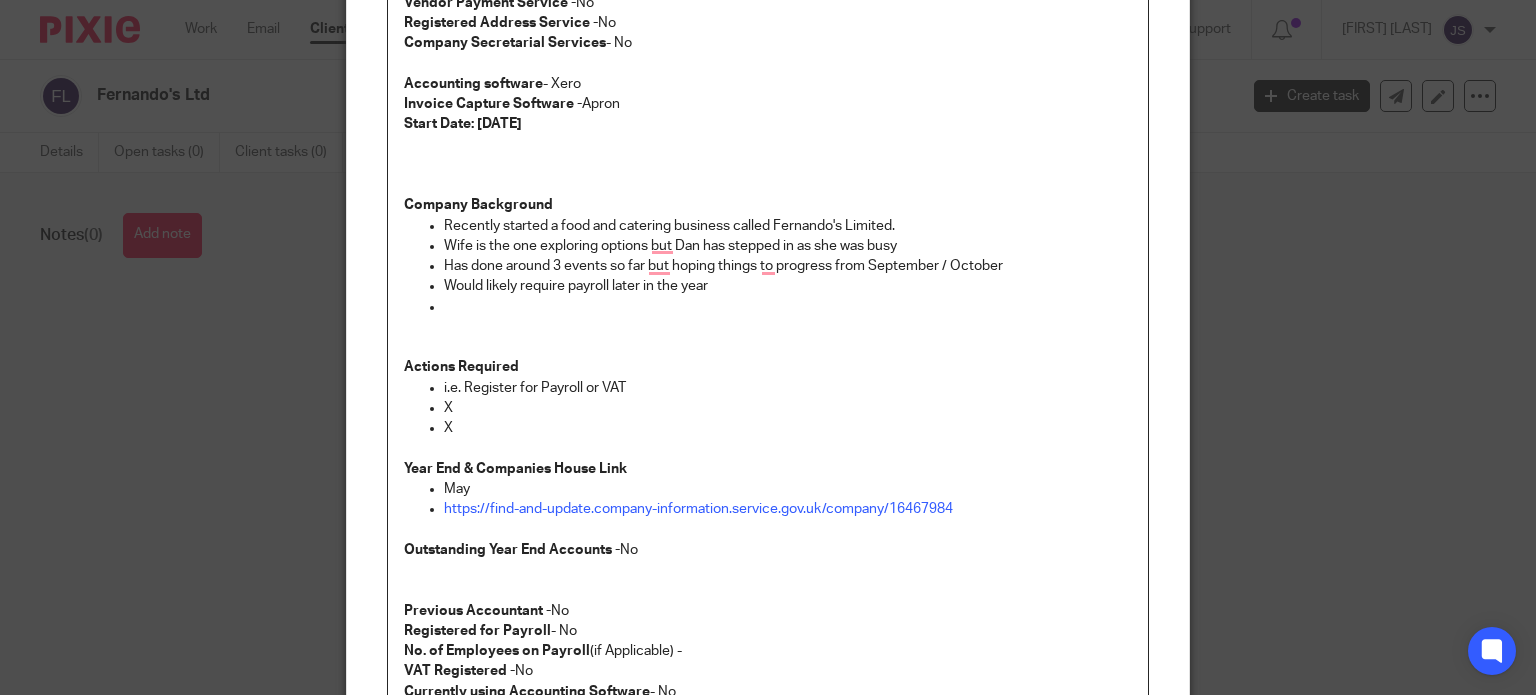 scroll, scrollTop: 699, scrollLeft: 0, axis: vertical 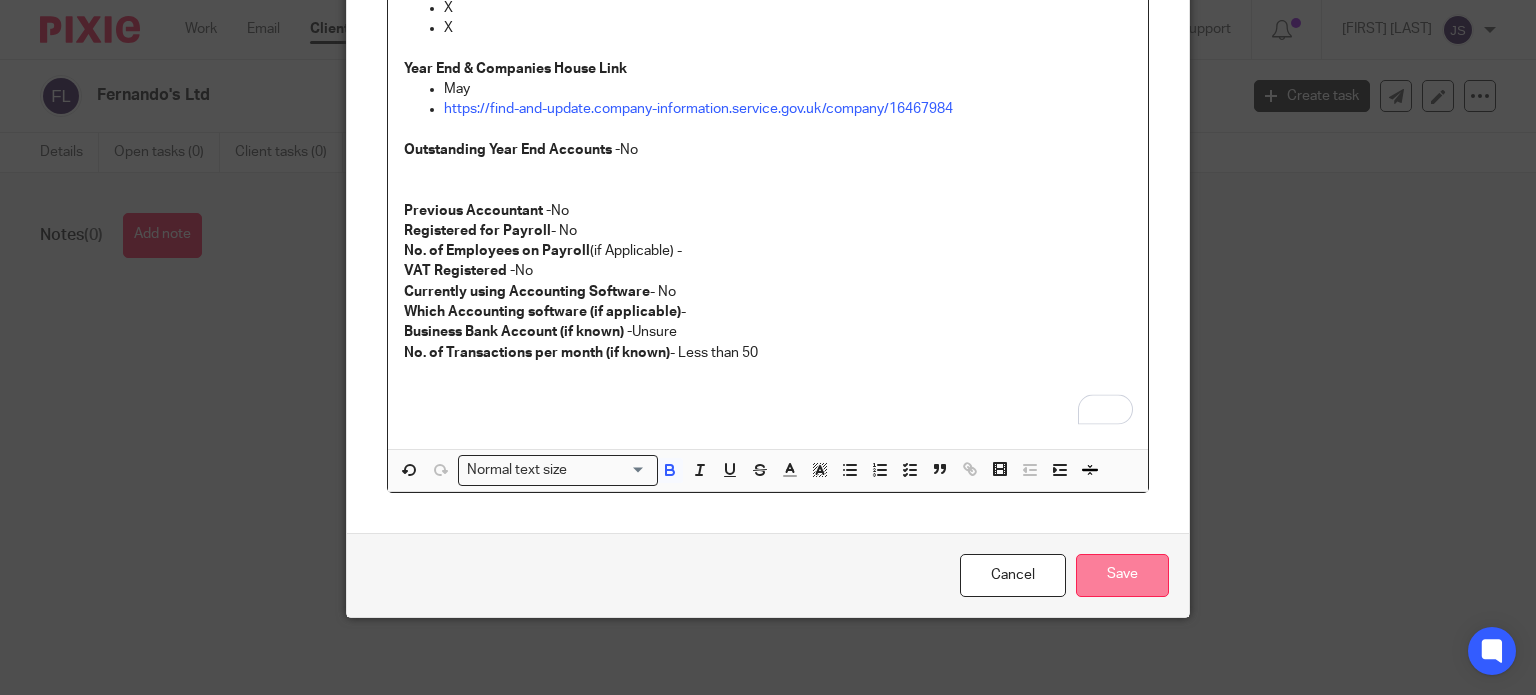 click on "Save" at bounding box center [1122, 575] 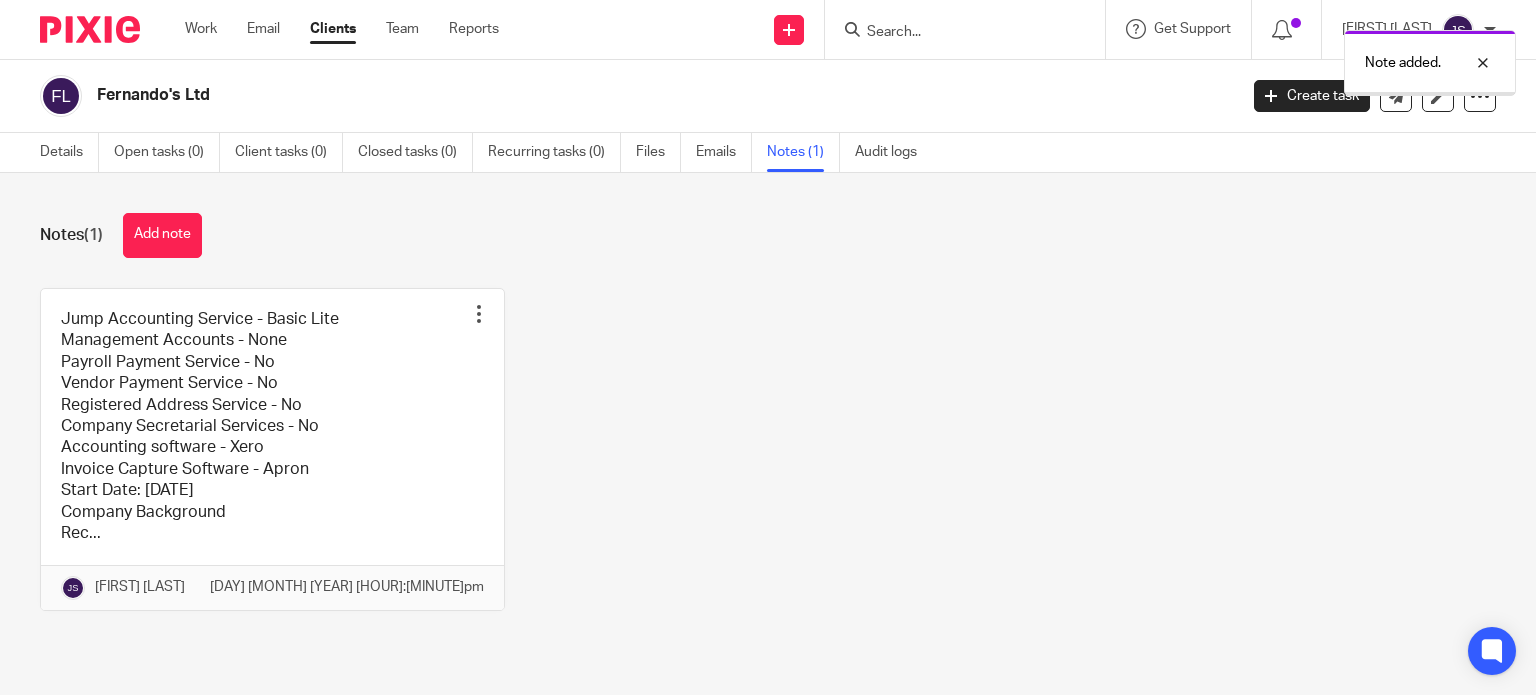 scroll, scrollTop: 0, scrollLeft: 0, axis: both 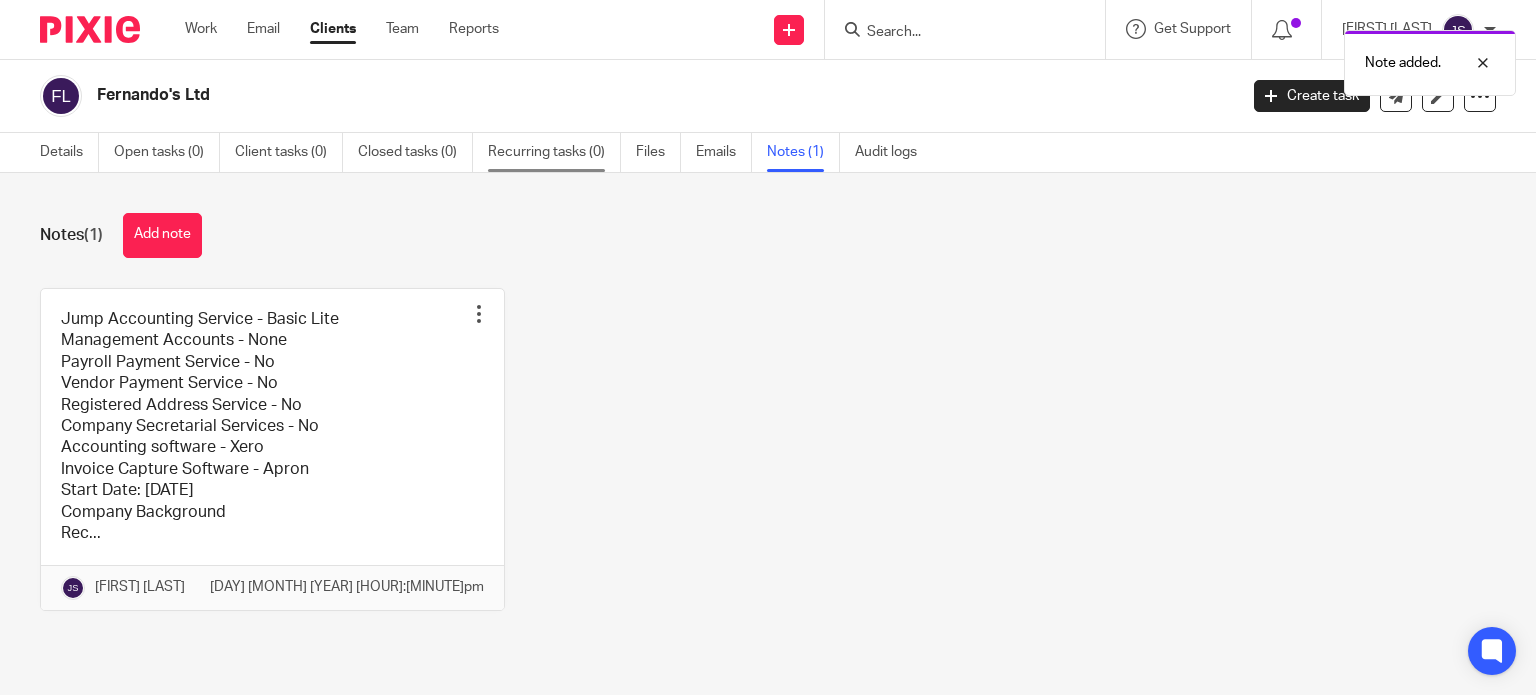 click on "Recurring tasks (0)" at bounding box center [554, 152] 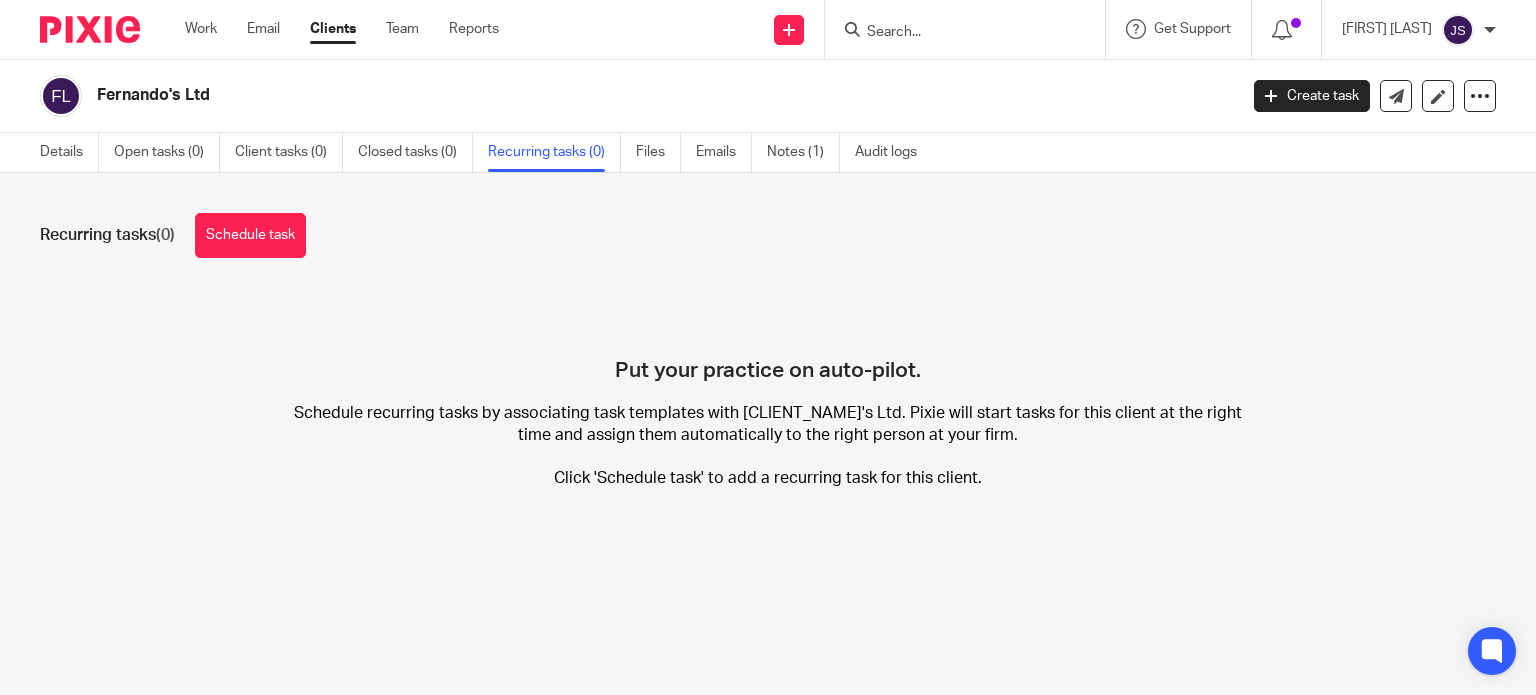 scroll, scrollTop: 0, scrollLeft: 0, axis: both 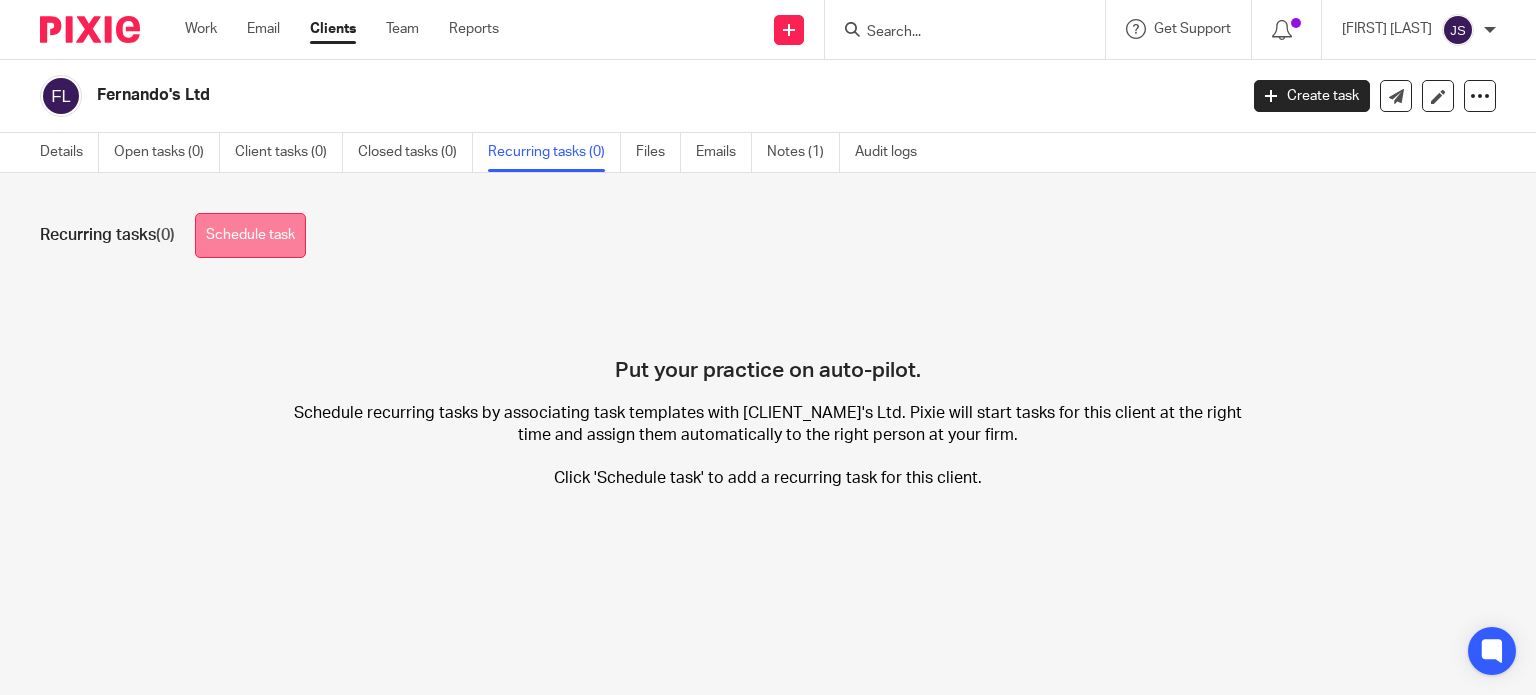 click on "Schedule task" at bounding box center (250, 235) 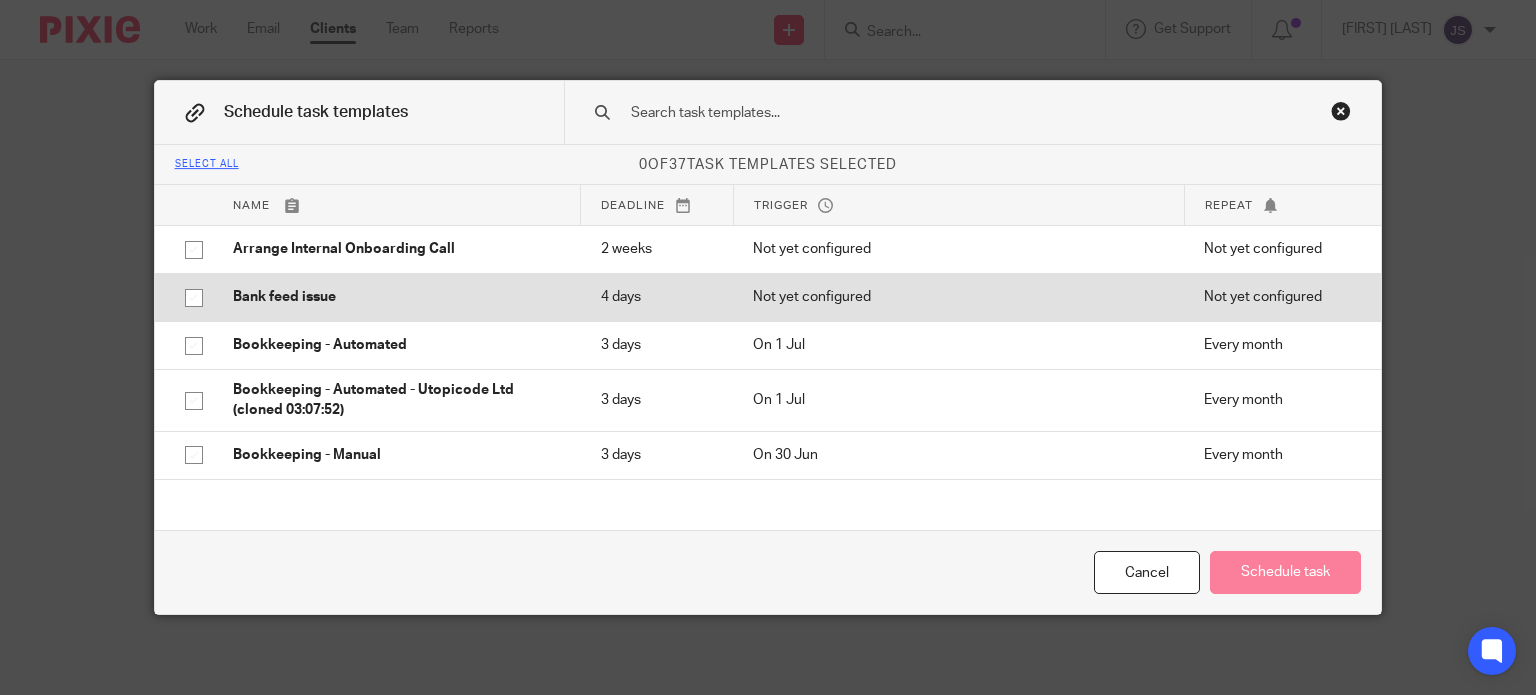 scroll, scrollTop: 0, scrollLeft: 0, axis: both 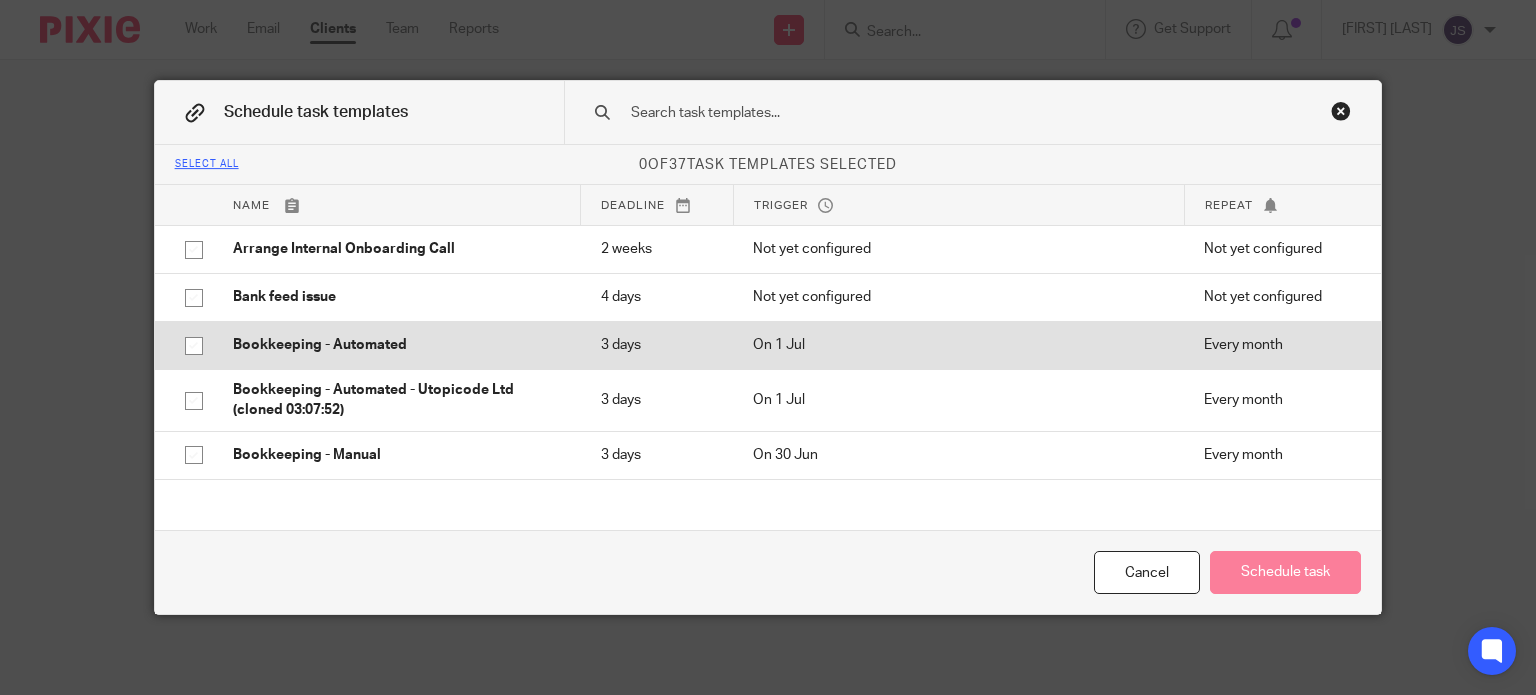 click on "Bookkeeping - Automated" at bounding box center (397, 345) 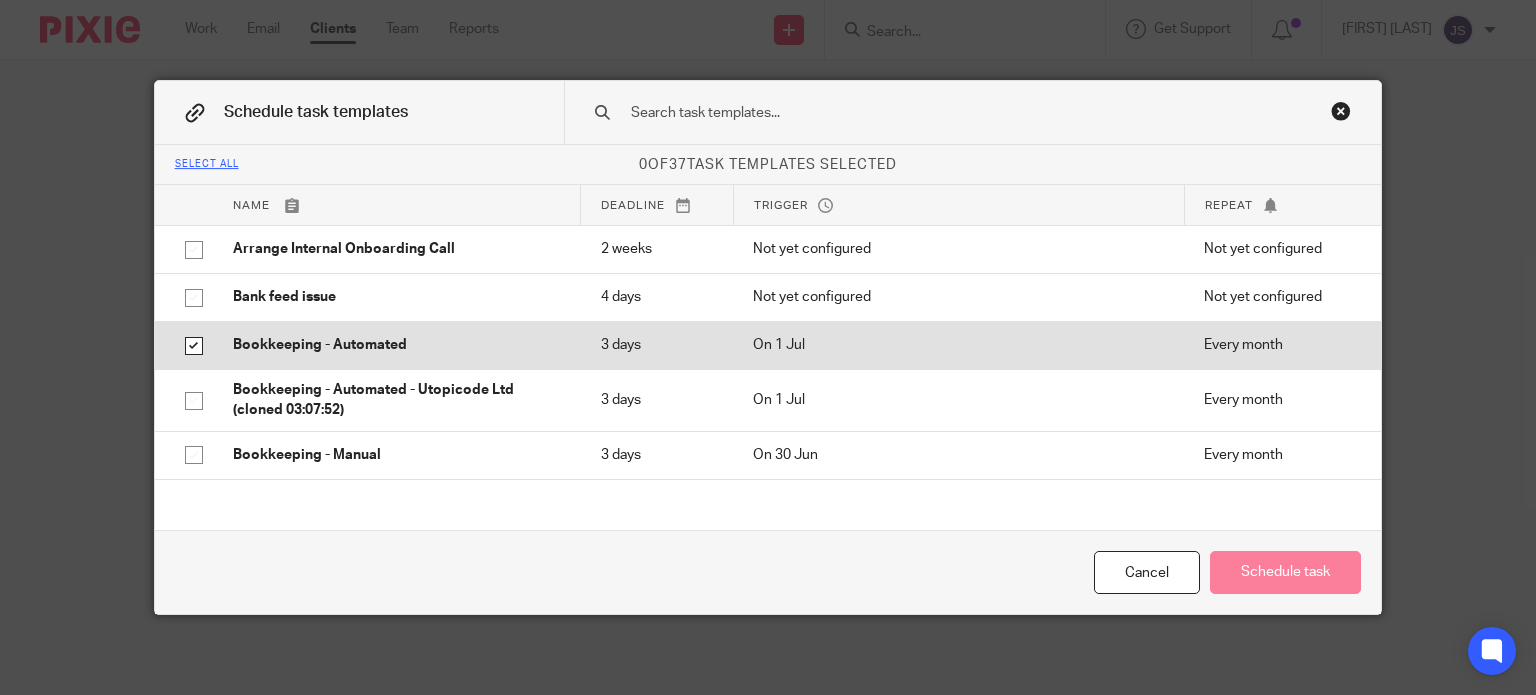 checkbox on "true" 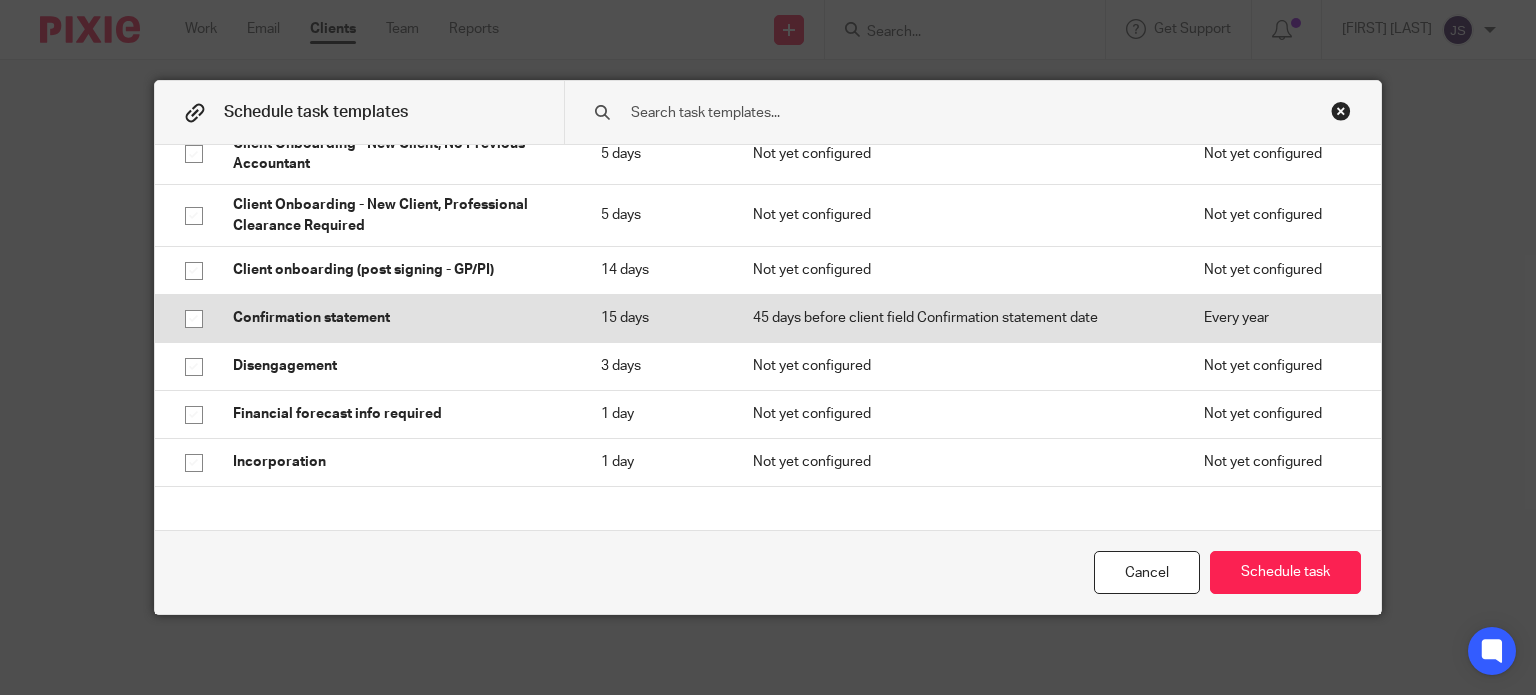 click on "Confirmation statement" at bounding box center [397, 318] 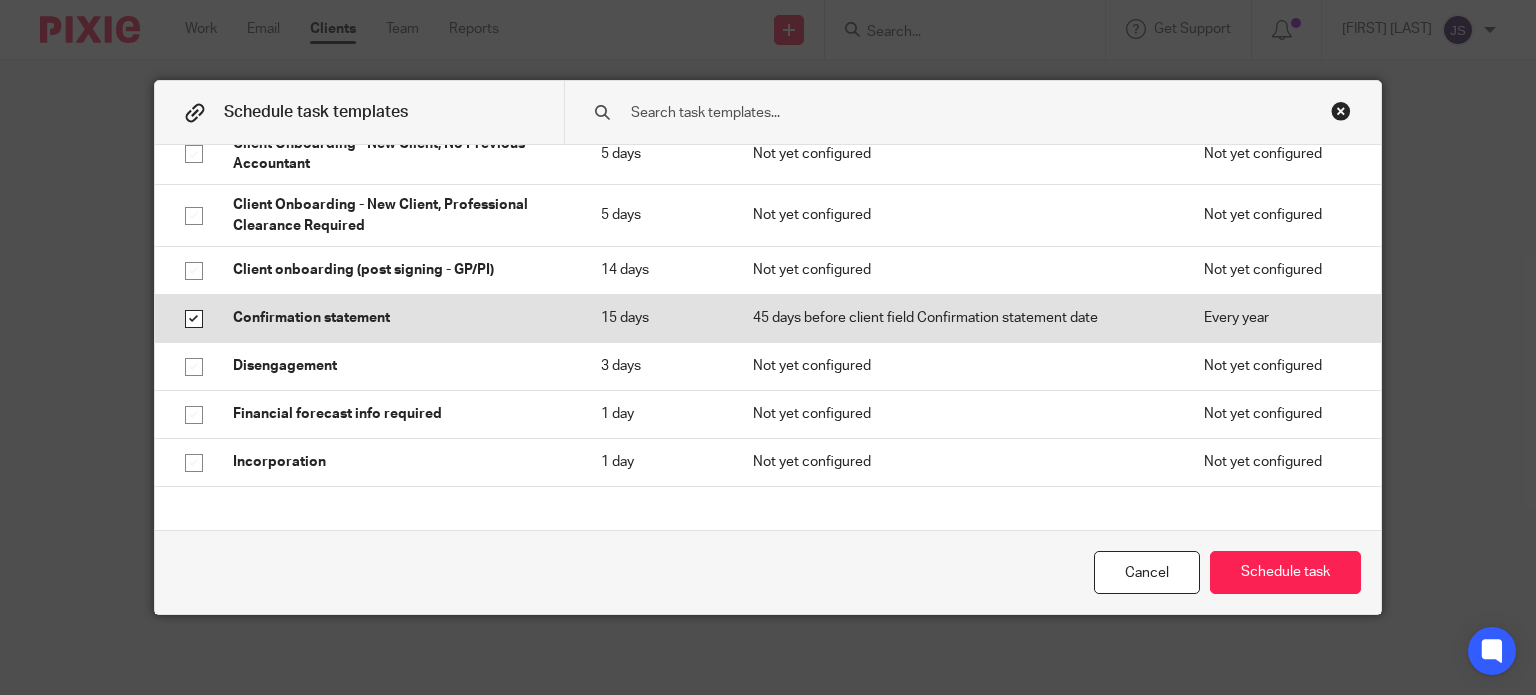 checkbox on "true" 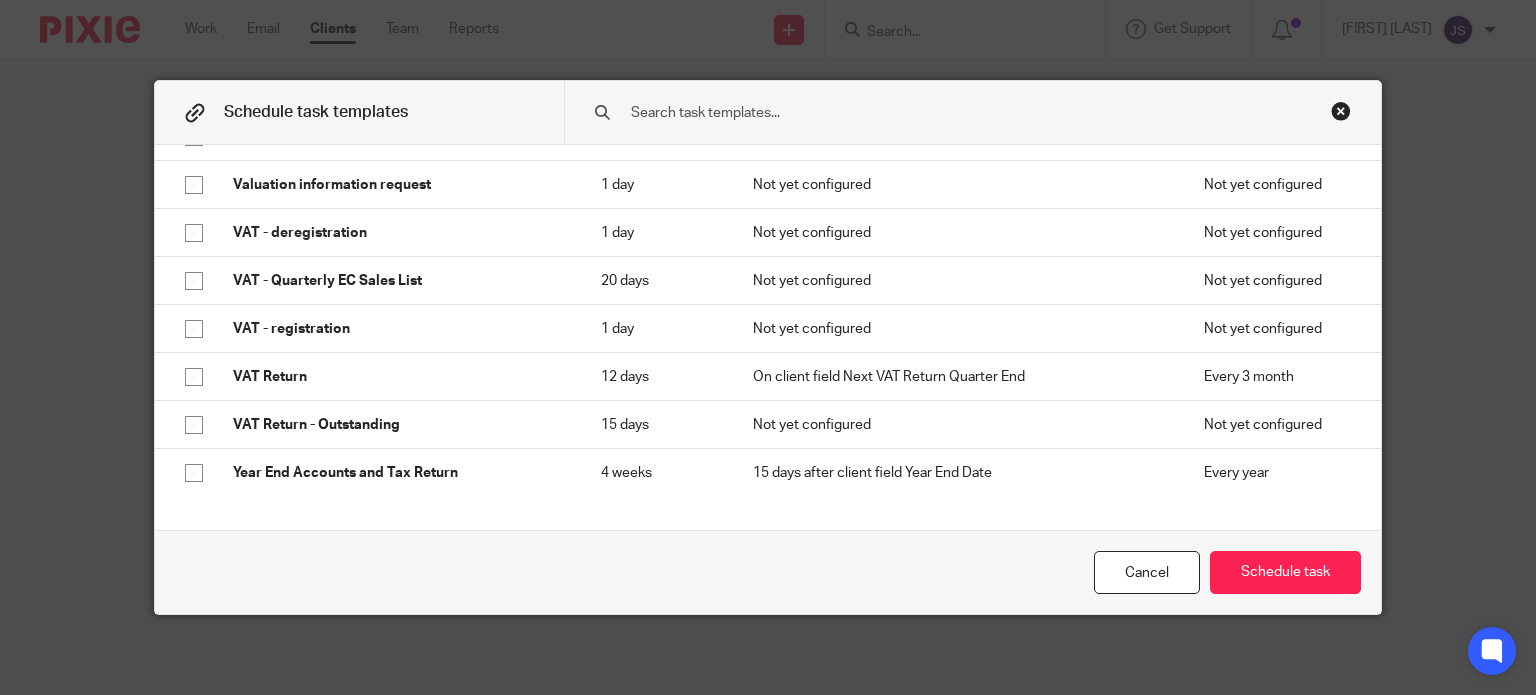 scroll, scrollTop: 1575, scrollLeft: 0, axis: vertical 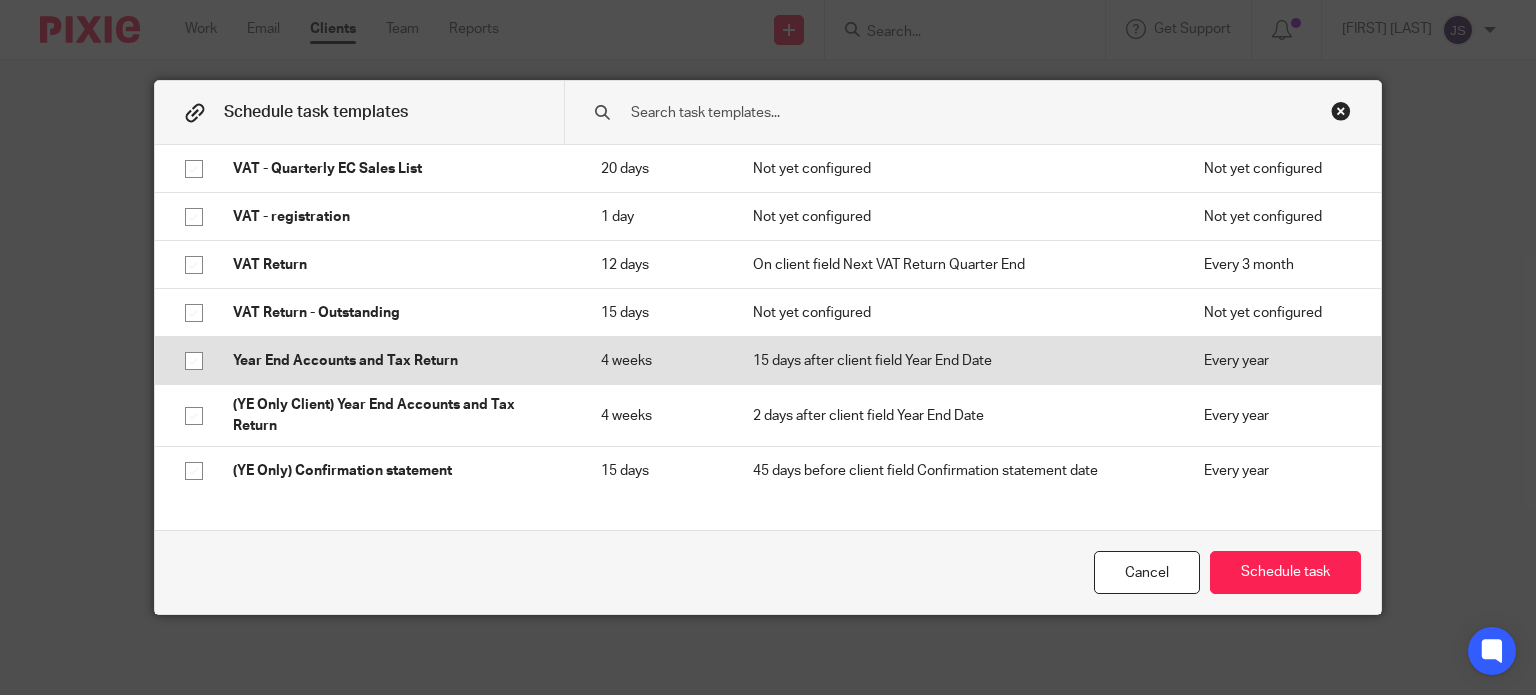 click on "Year End Accounts and Tax Return" at bounding box center [397, 361] 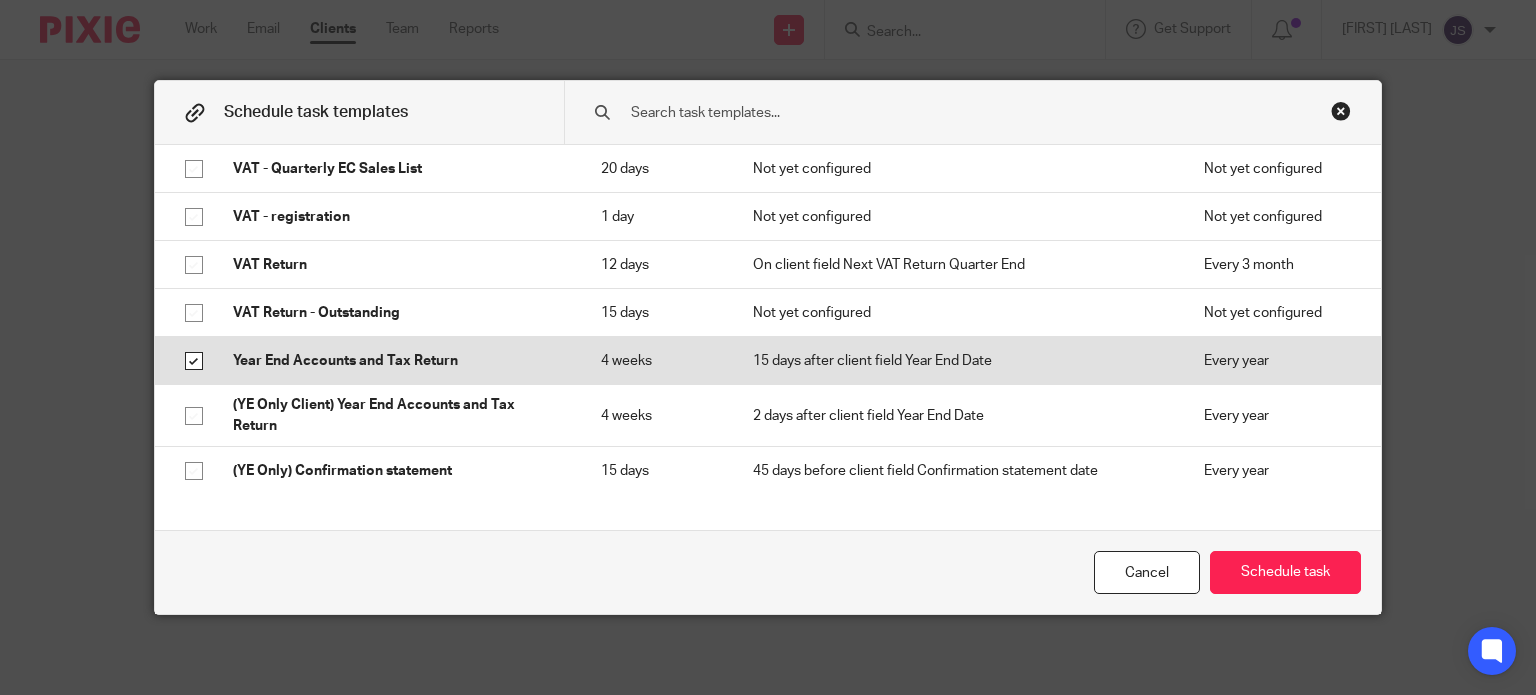 checkbox on "true" 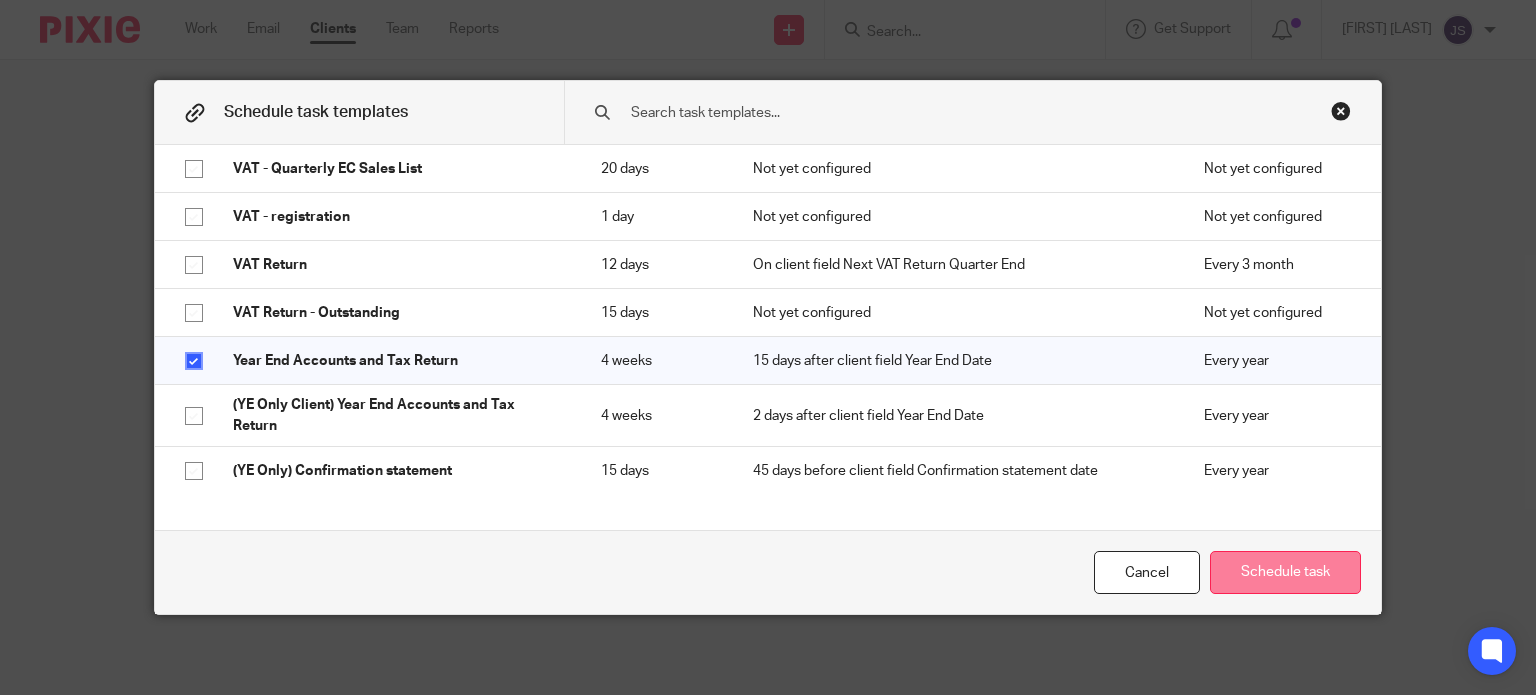 click on "Schedule task" at bounding box center [1285, 572] 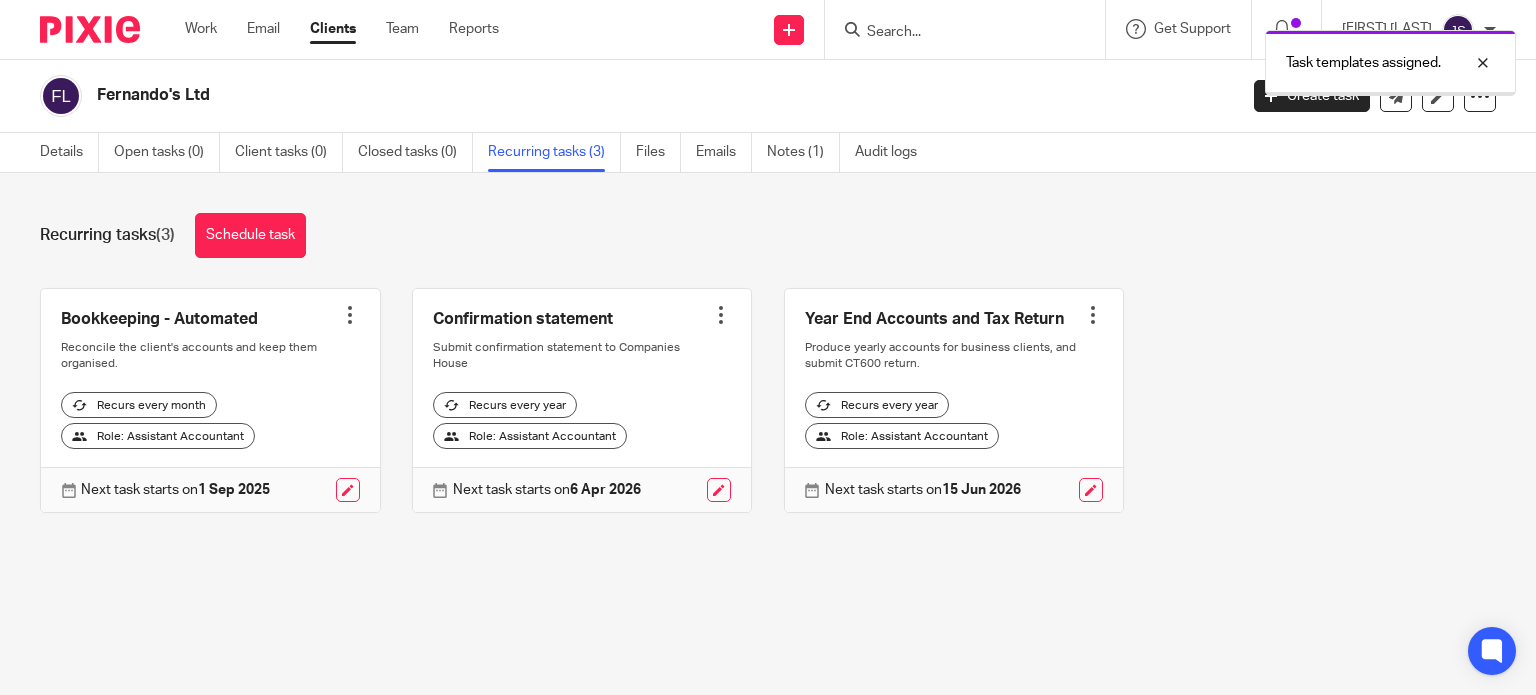 scroll, scrollTop: 0, scrollLeft: 0, axis: both 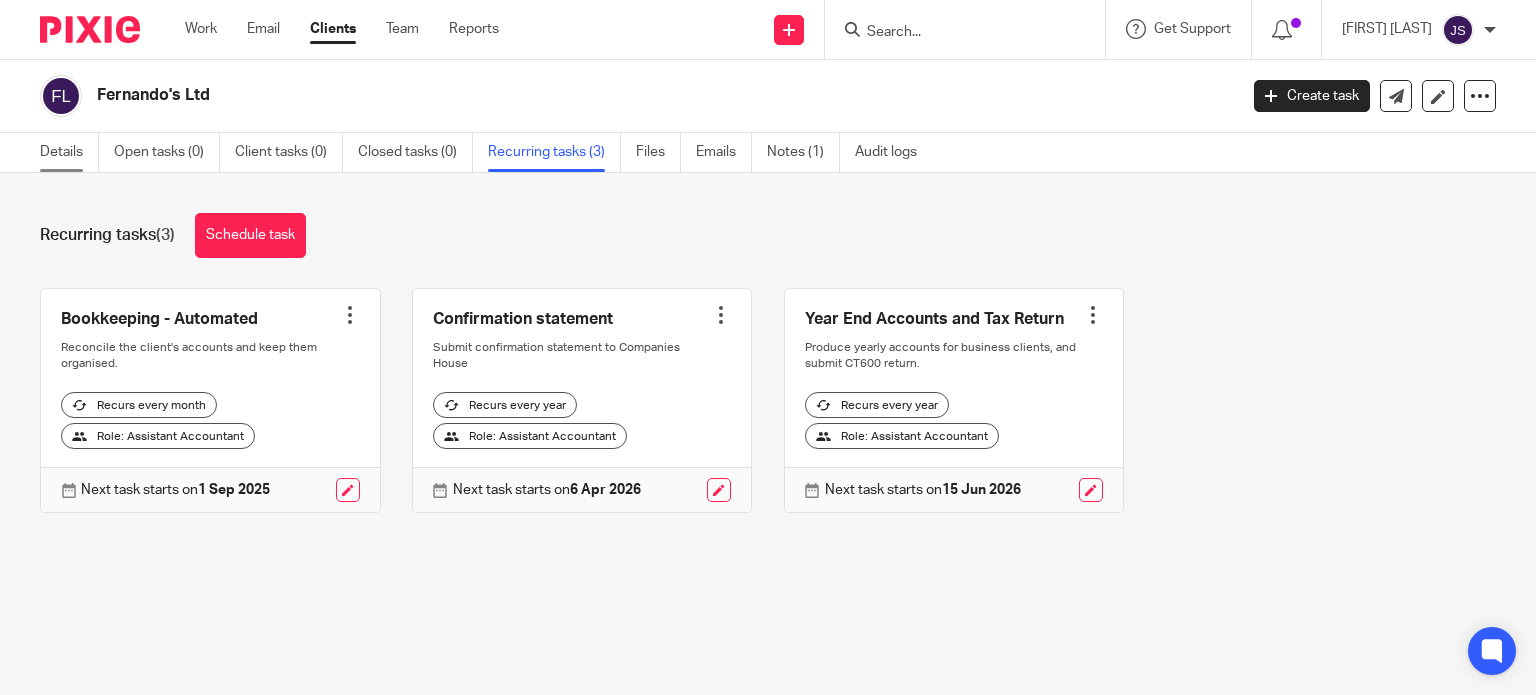 click on "Details" at bounding box center (69, 152) 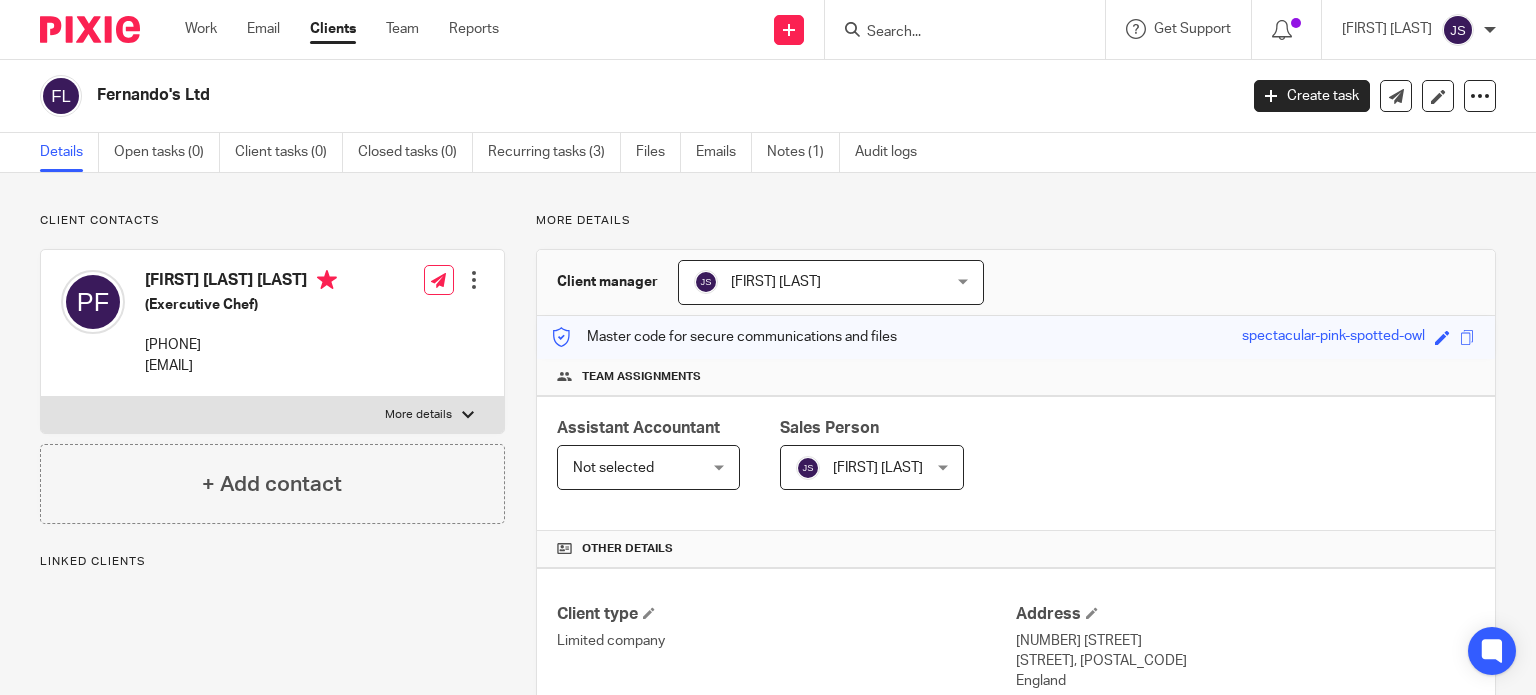 scroll, scrollTop: 0, scrollLeft: 0, axis: both 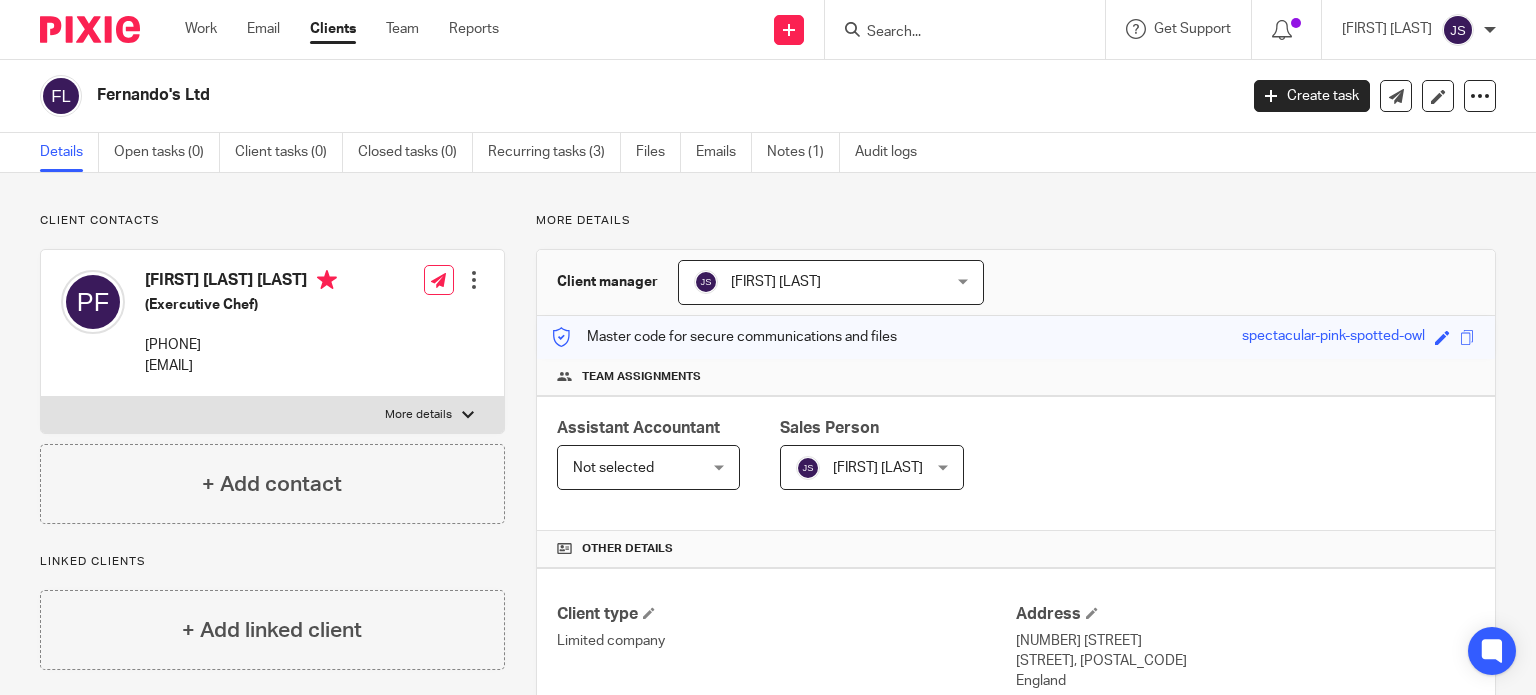 click on "[FIRST] [LAST]" at bounding box center (809, 282) 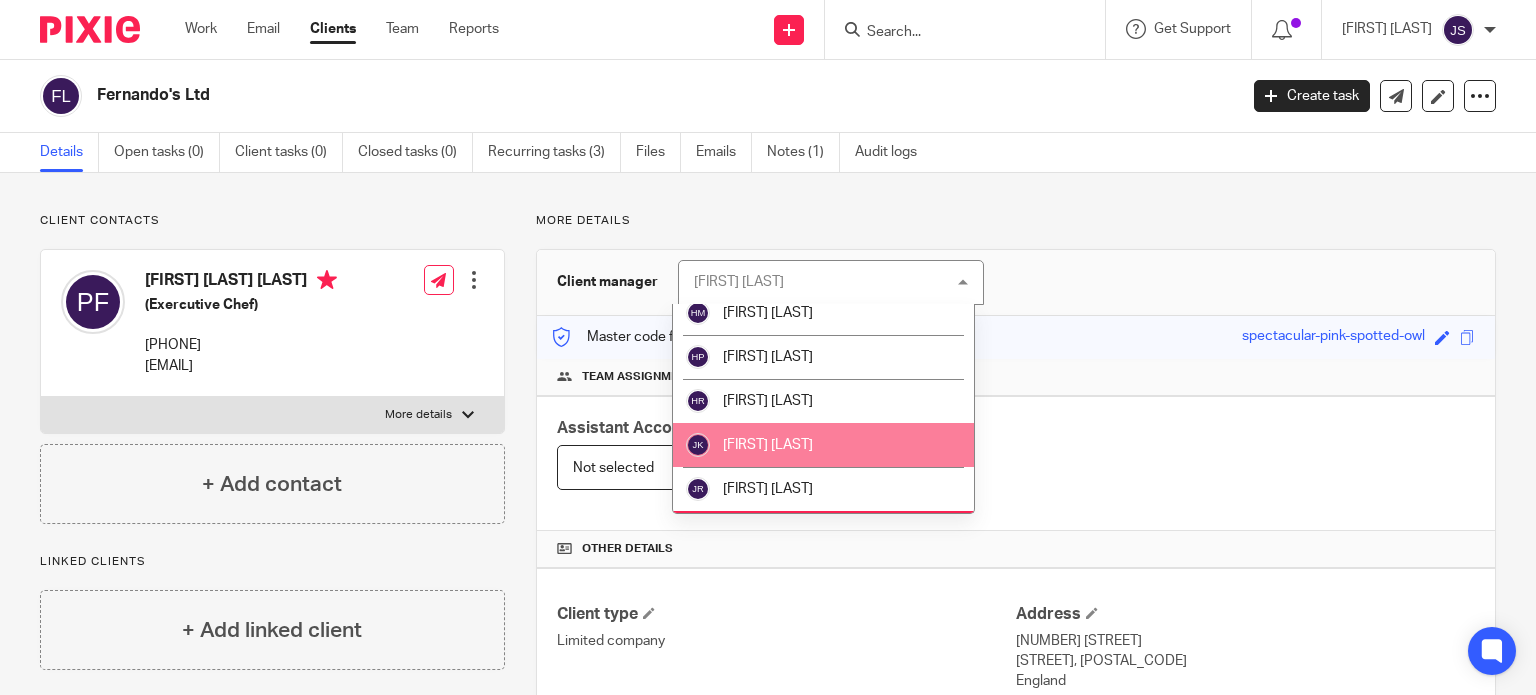 scroll, scrollTop: 1100, scrollLeft: 0, axis: vertical 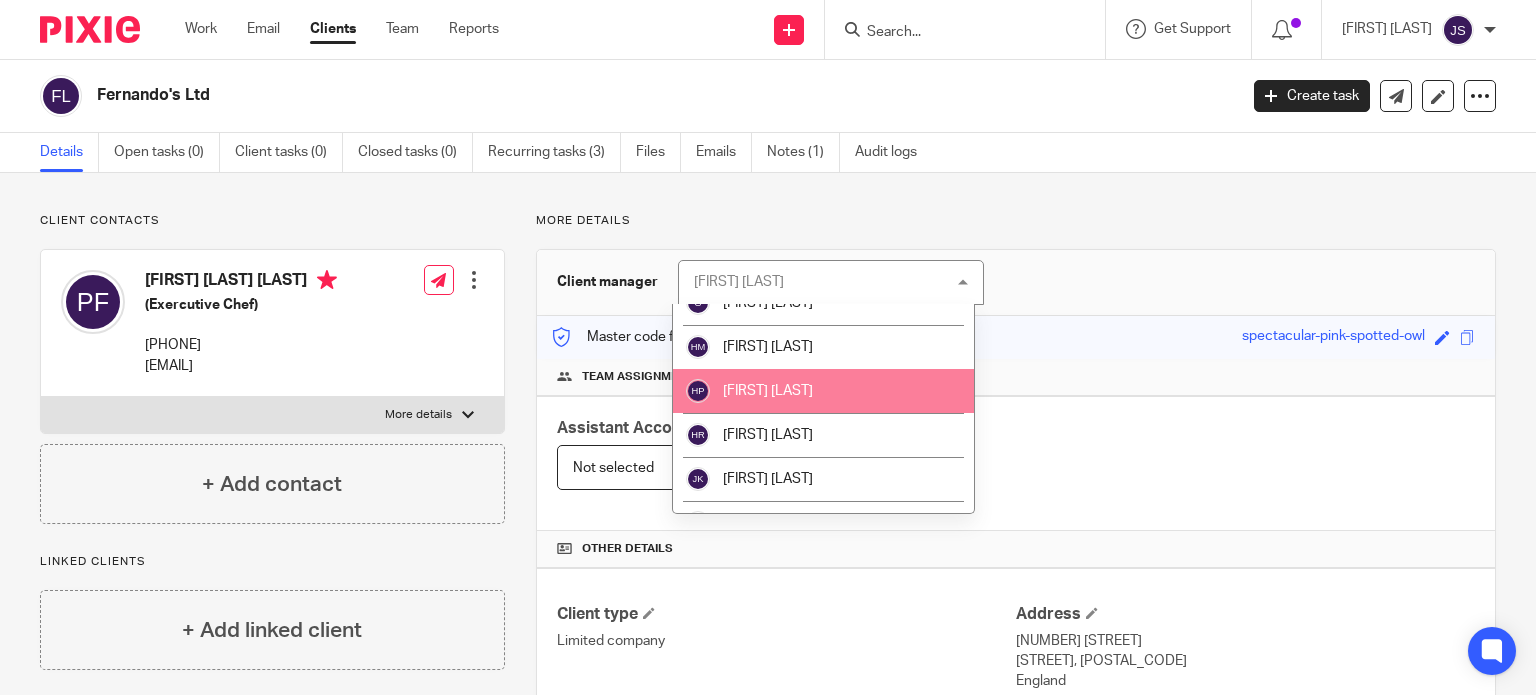 click on "[FIRST] [LAST]" at bounding box center (823, 391) 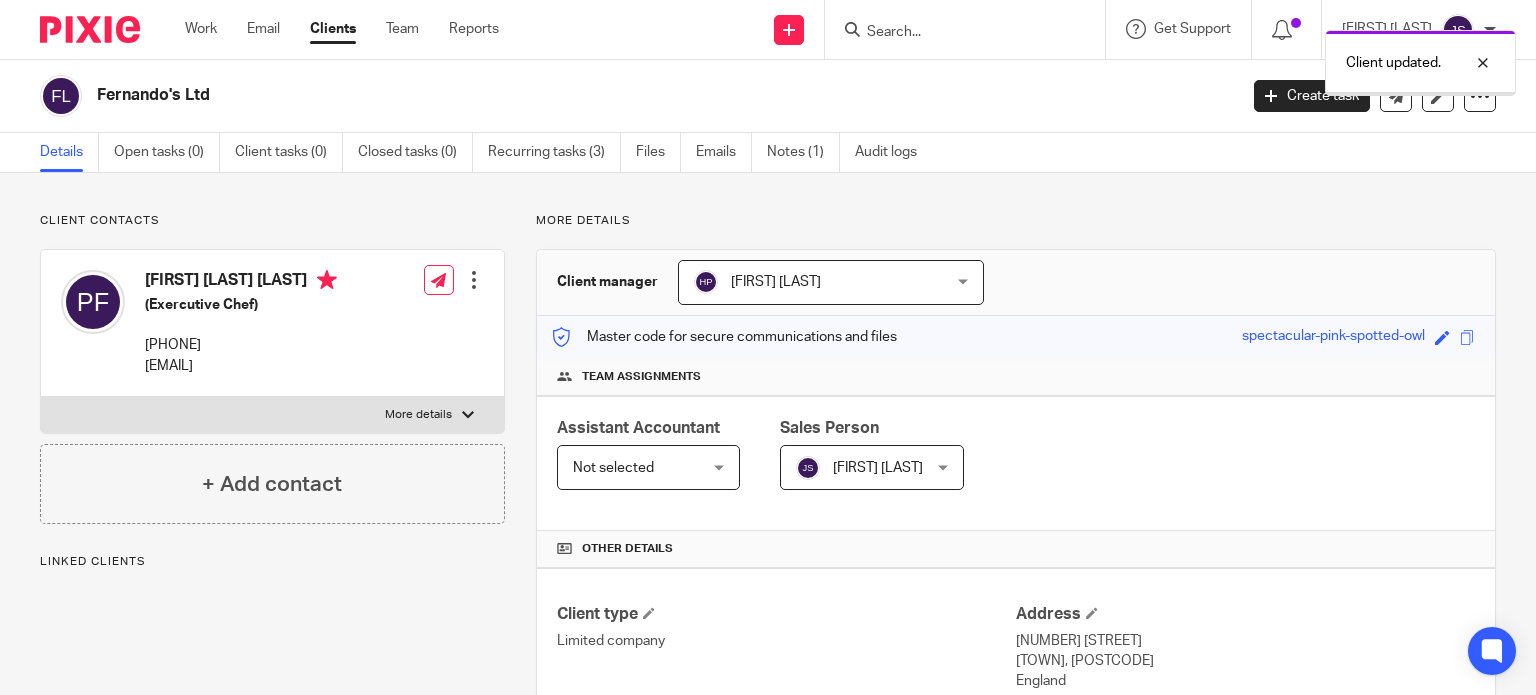 scroll, scrollTop: 0, scrollLeft: 0, axis: both 